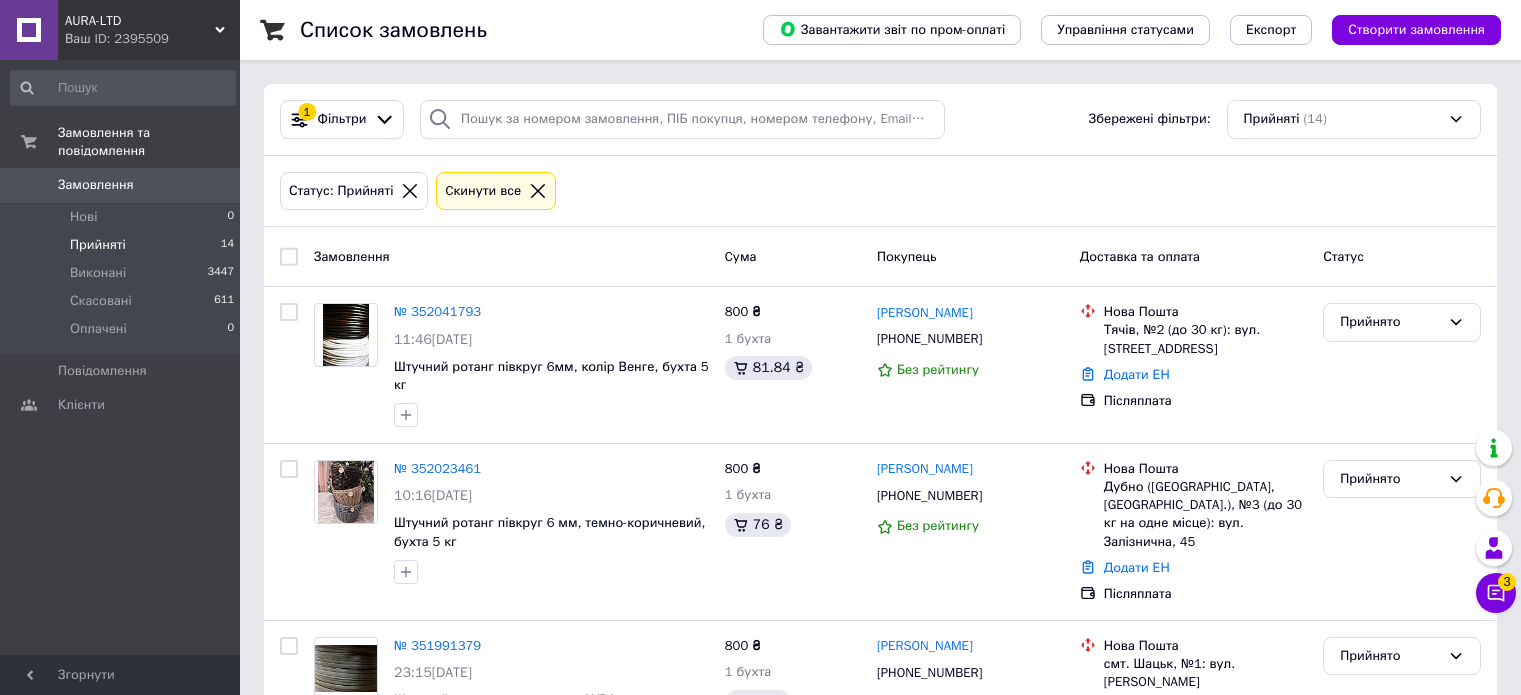 scroll, scrollTop: 0, scrollLeft: 0, axis: both 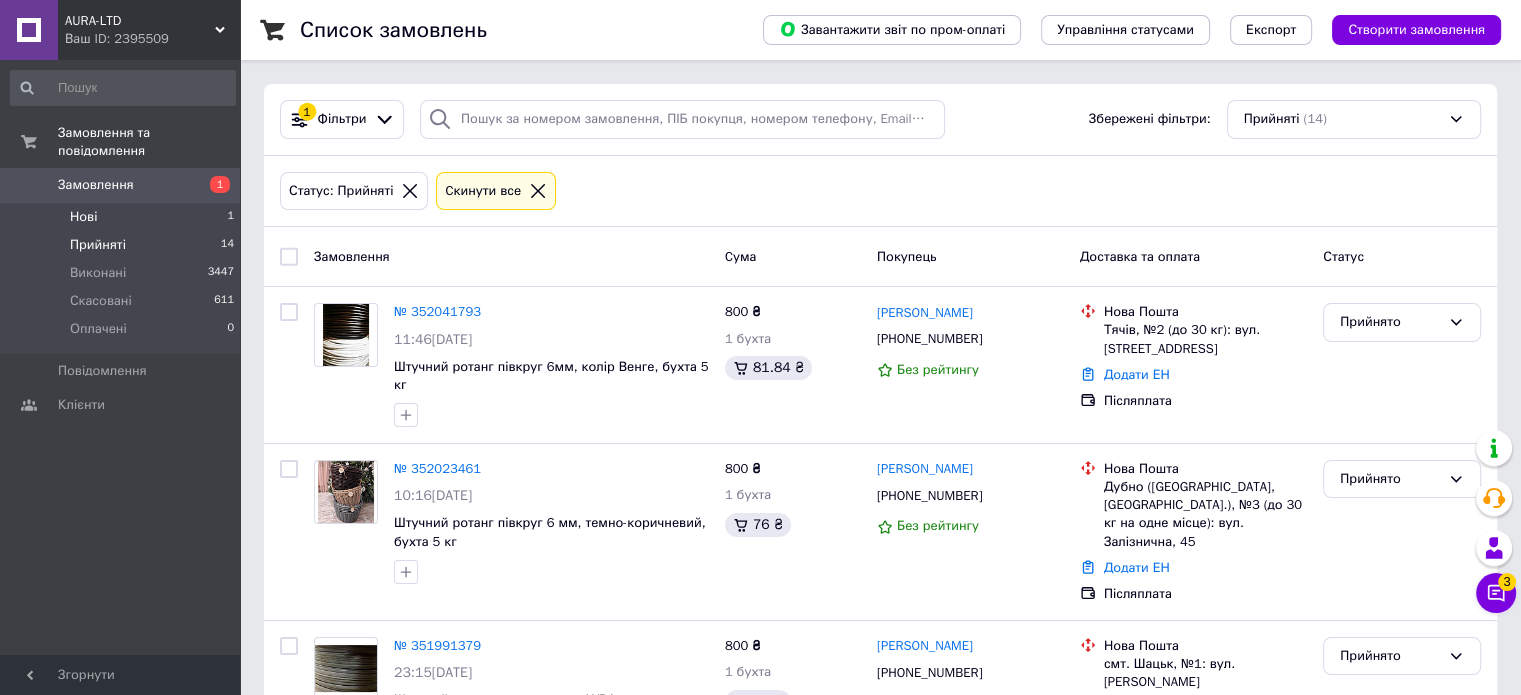 click on "Нові 1" at bounding box center (123, 217) 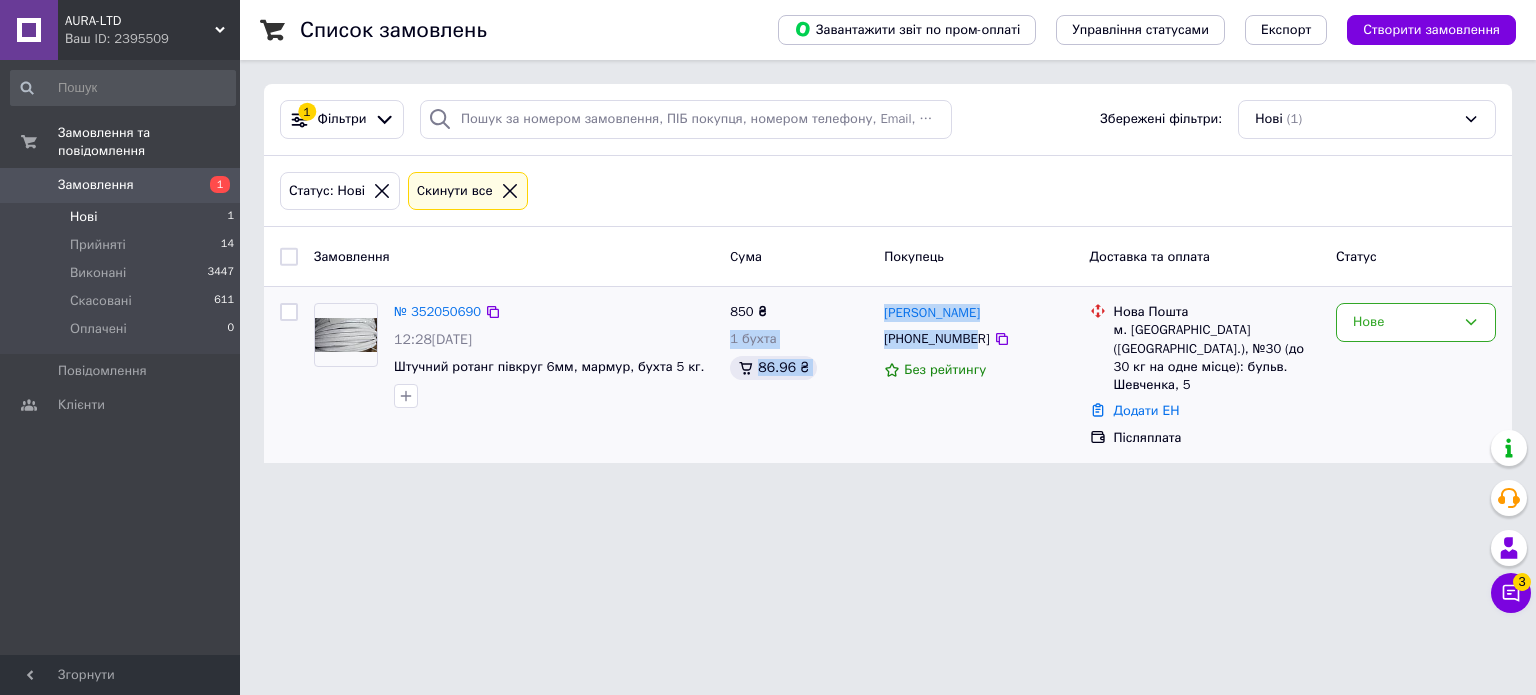 drag, startPoint x: 873, startPoint y: 311, endPoint x: 972, endPoint y: 351, distance: 106.77547 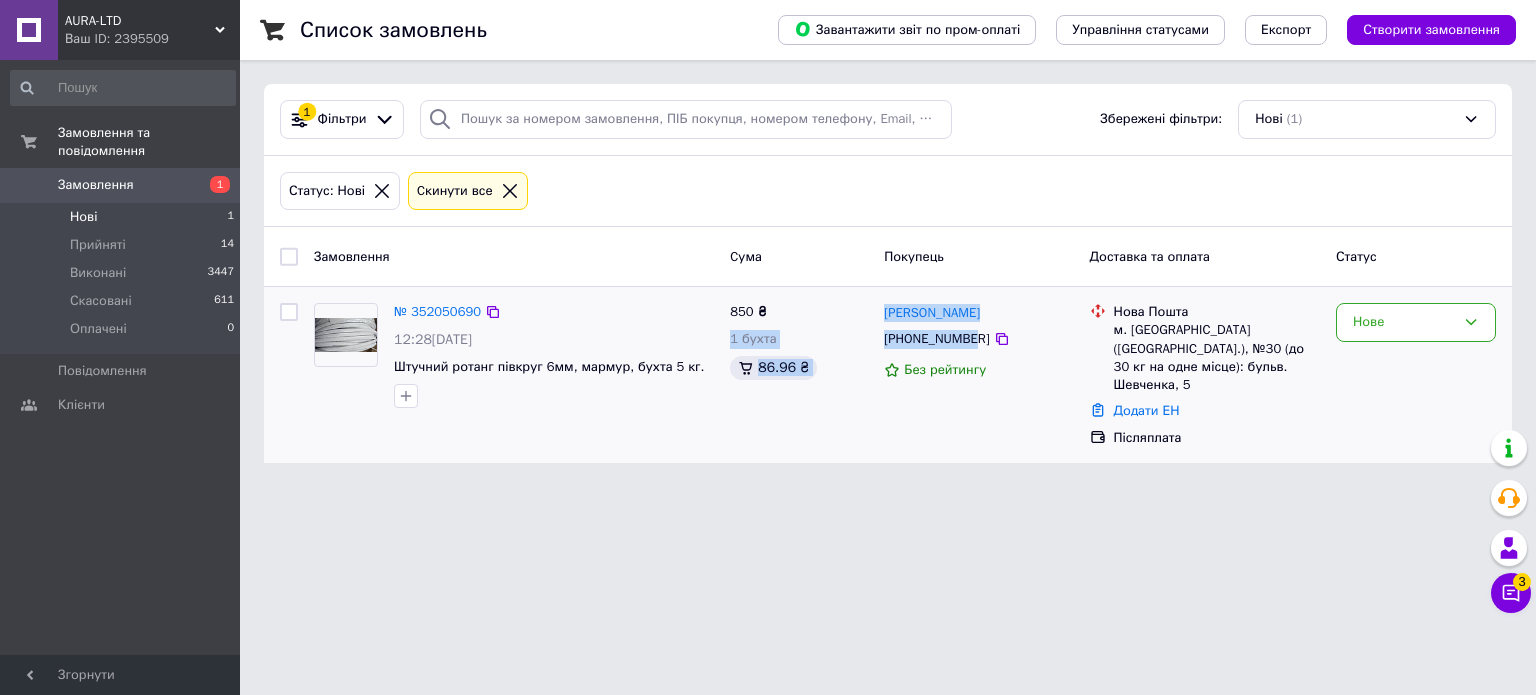 click on "№ 352050690 12:28, 10.07.2025 Штучний ротанг півкруг 6мм, мармур, бухта 5 кг. 850 ₴ 1 бухта 86.96 ₴ Неля Левенець +380965263734 Без рейтингу Нова Пошта м. Черкаси (Черкаська обл.), №30 (до 30 кг на одне місце): бульв. Шевченка, 5 Додати ЕН Післяплата Нове" at bounding box center [888, 375] 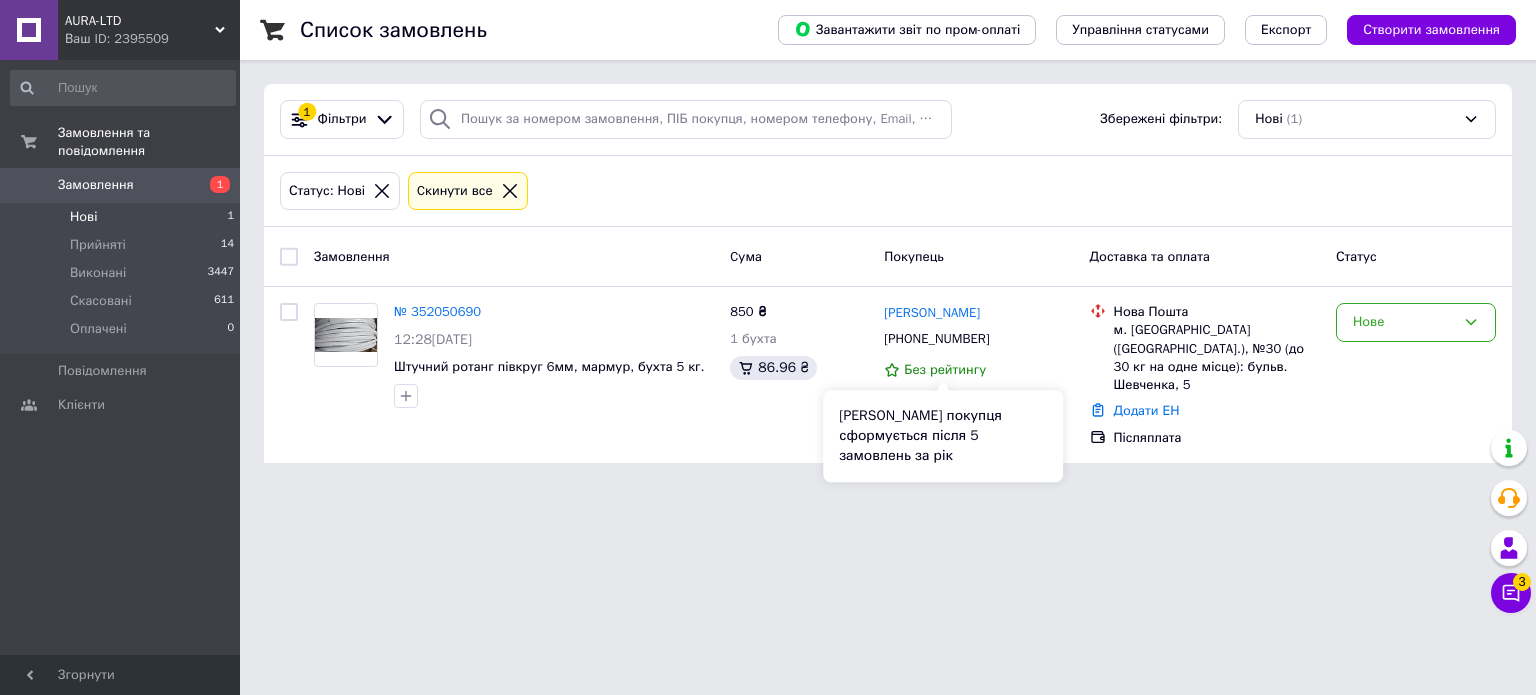 click on "Рейтинг покупця сформується після 5 замовлень за рік" at bounding box center [943, 436] 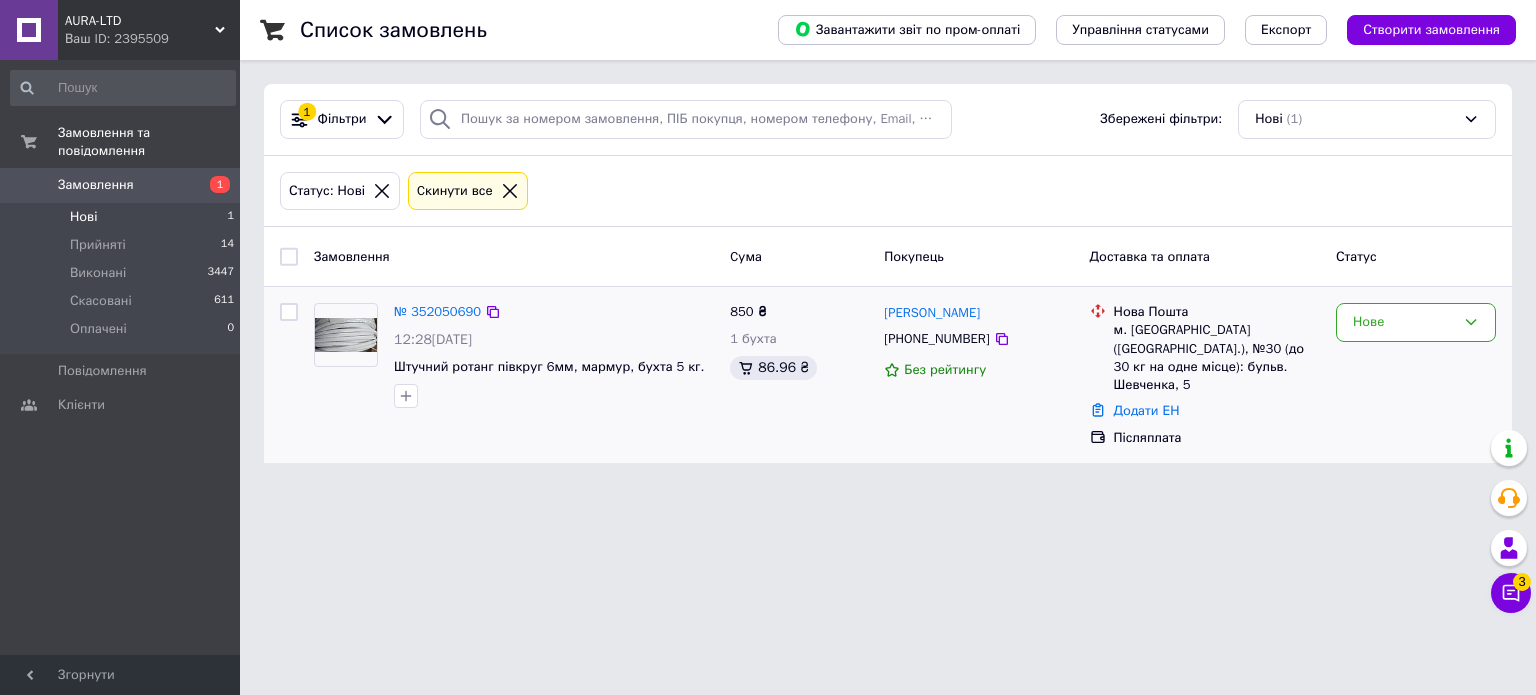 click on "850 ₴ 1 бухта 86.96 ₴" at bounding box center (799, 375) 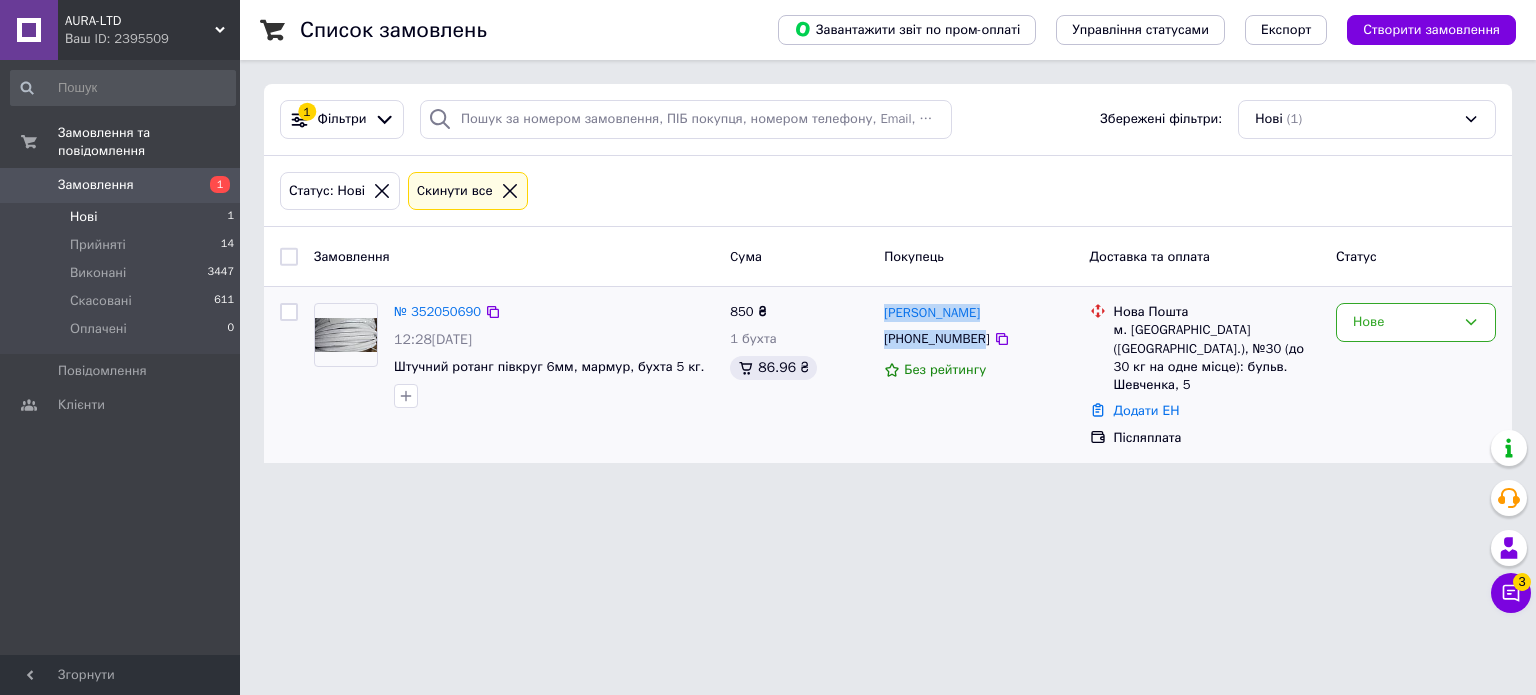 drag, startPoint x: 880, startPoint y: 308, endPoint x: 976, endPoint y: 341, distance: 101.51354 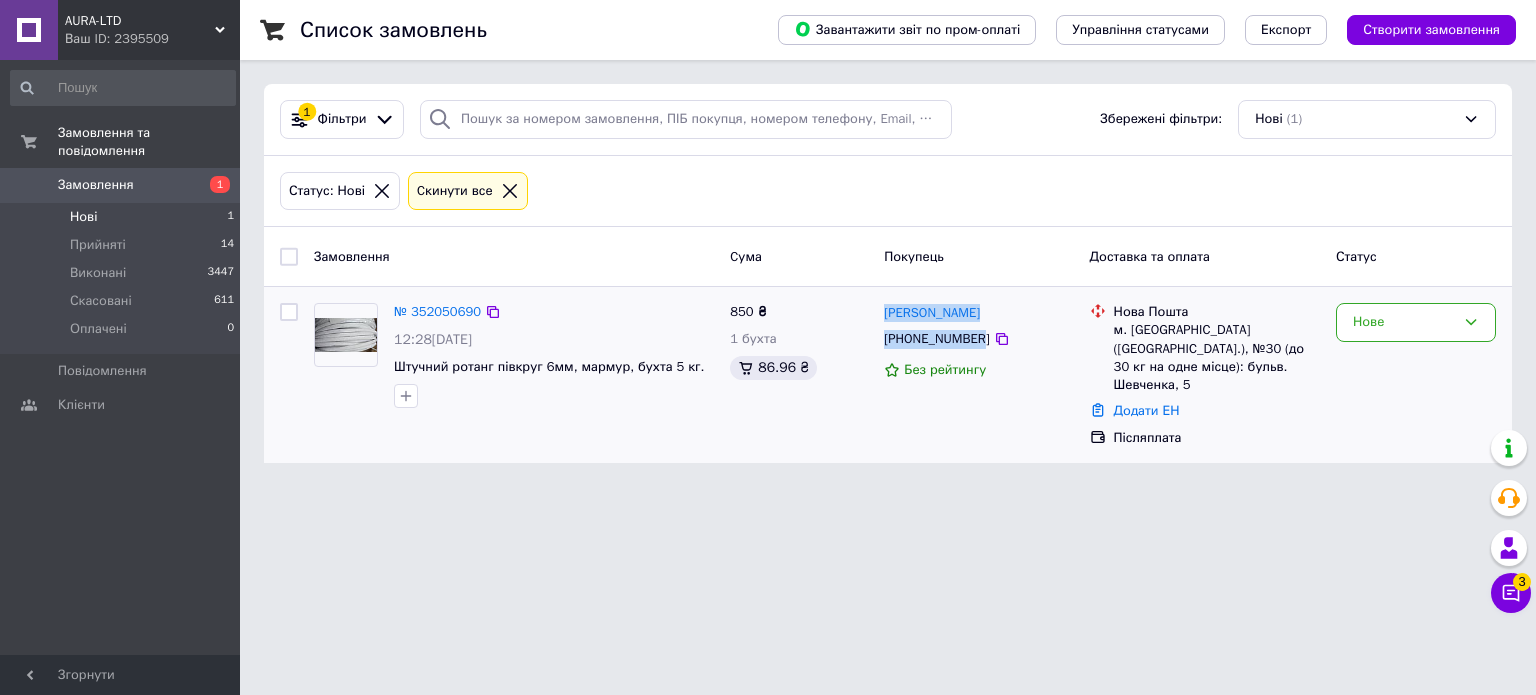 click on "Неля Левенець +380965263734 Без рейтингу" at bounding box center (978, 375) 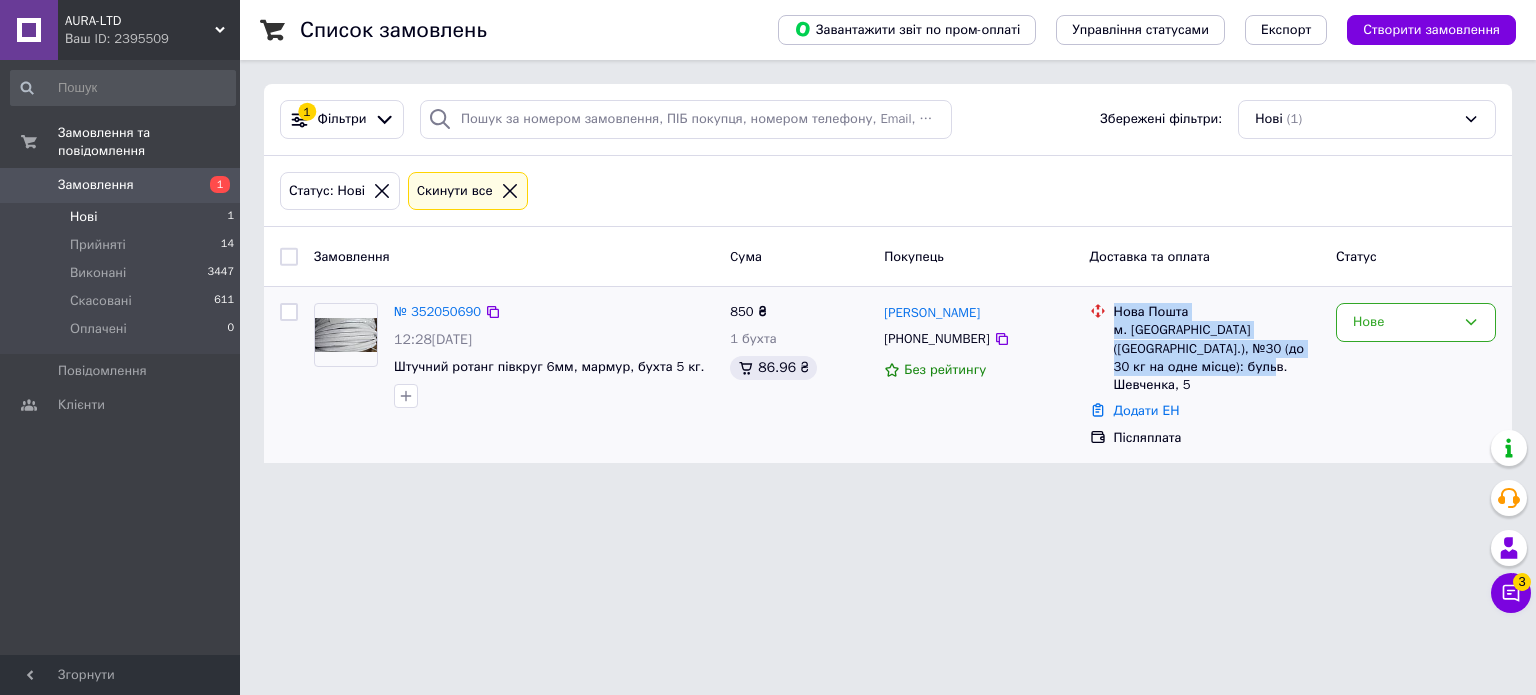 drag, startPoint x: 1115, startPoint y: 307, endPoint x: 1226, endPoint y: 348, distance: 118.33005 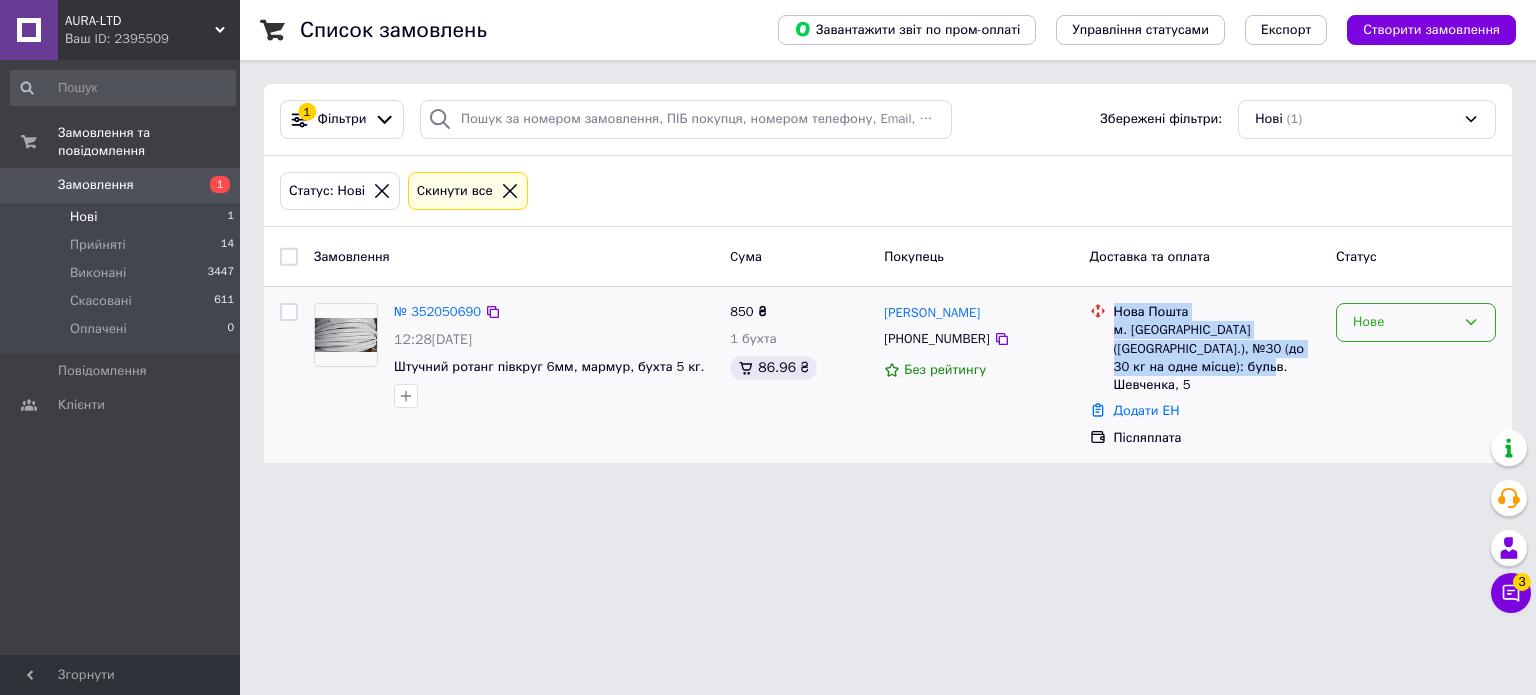 click on "Нове" at bounding box center (1404, 322) 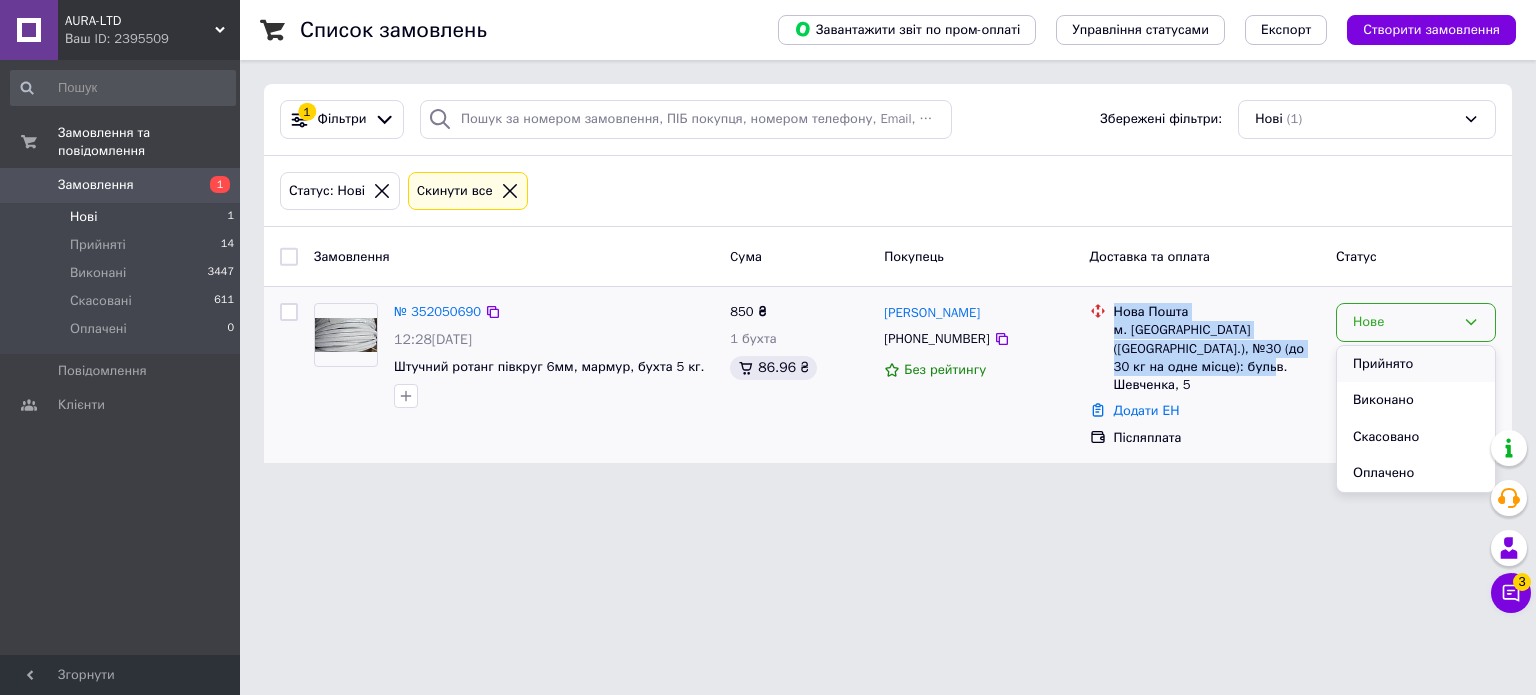click on "Прийнято" at bounding box center [1416, 364] 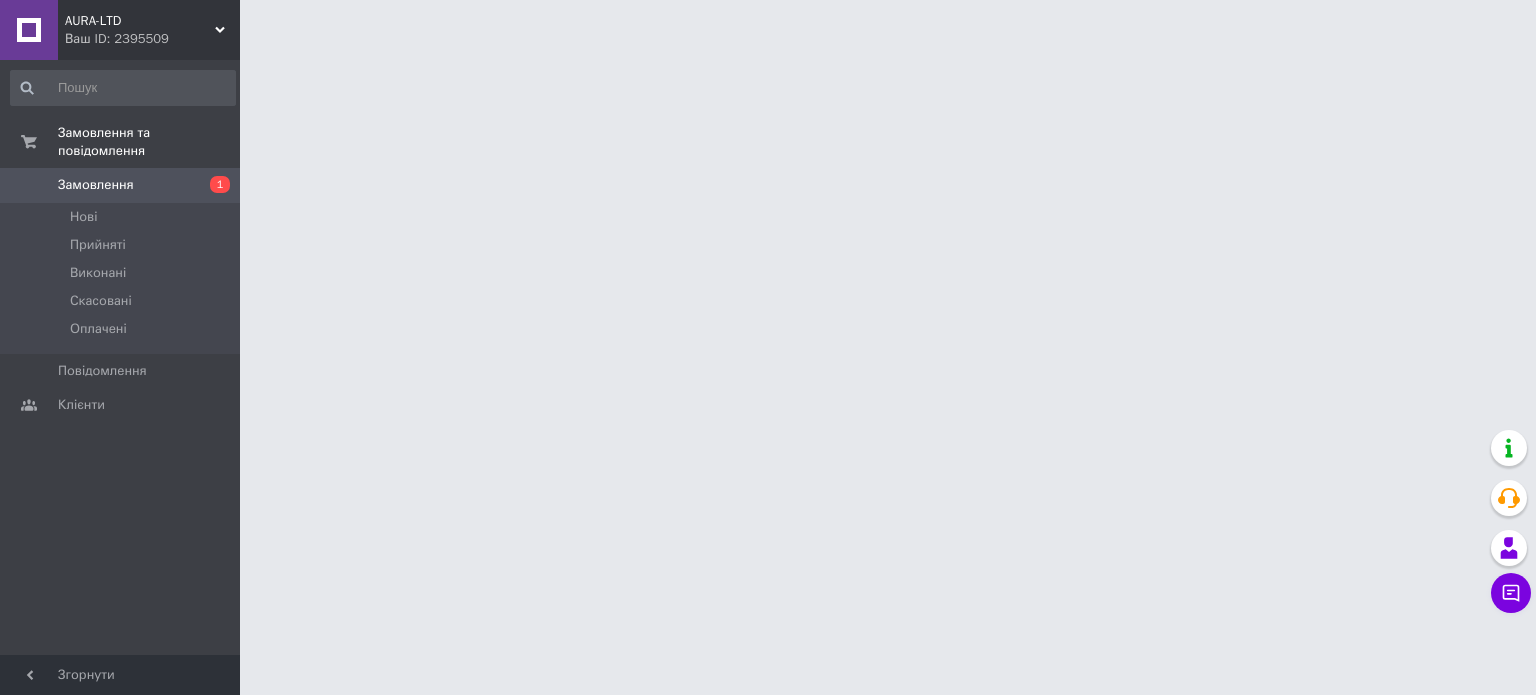 scroll, scrollTop: 0, scrollLeft: 0, axis: both 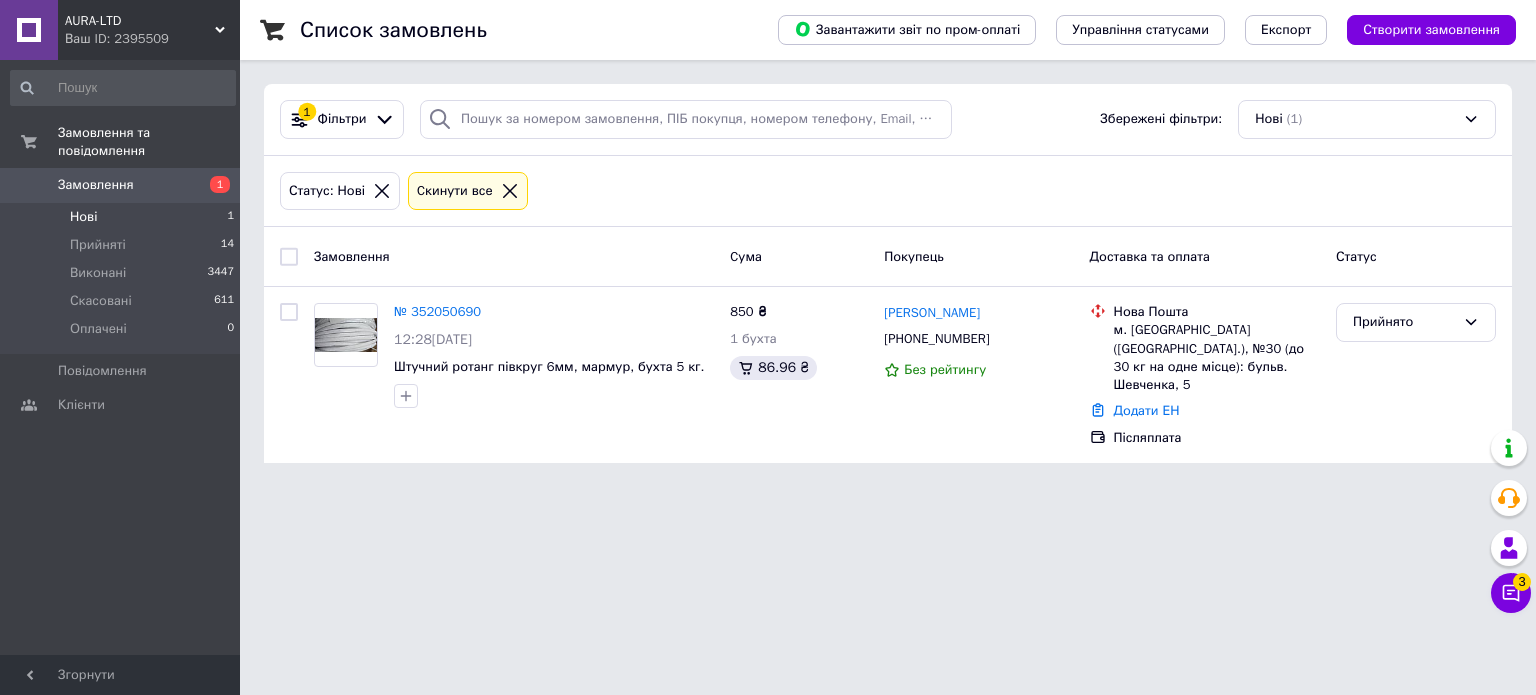 click on "Нові 1" at bounding box center (123, 217) 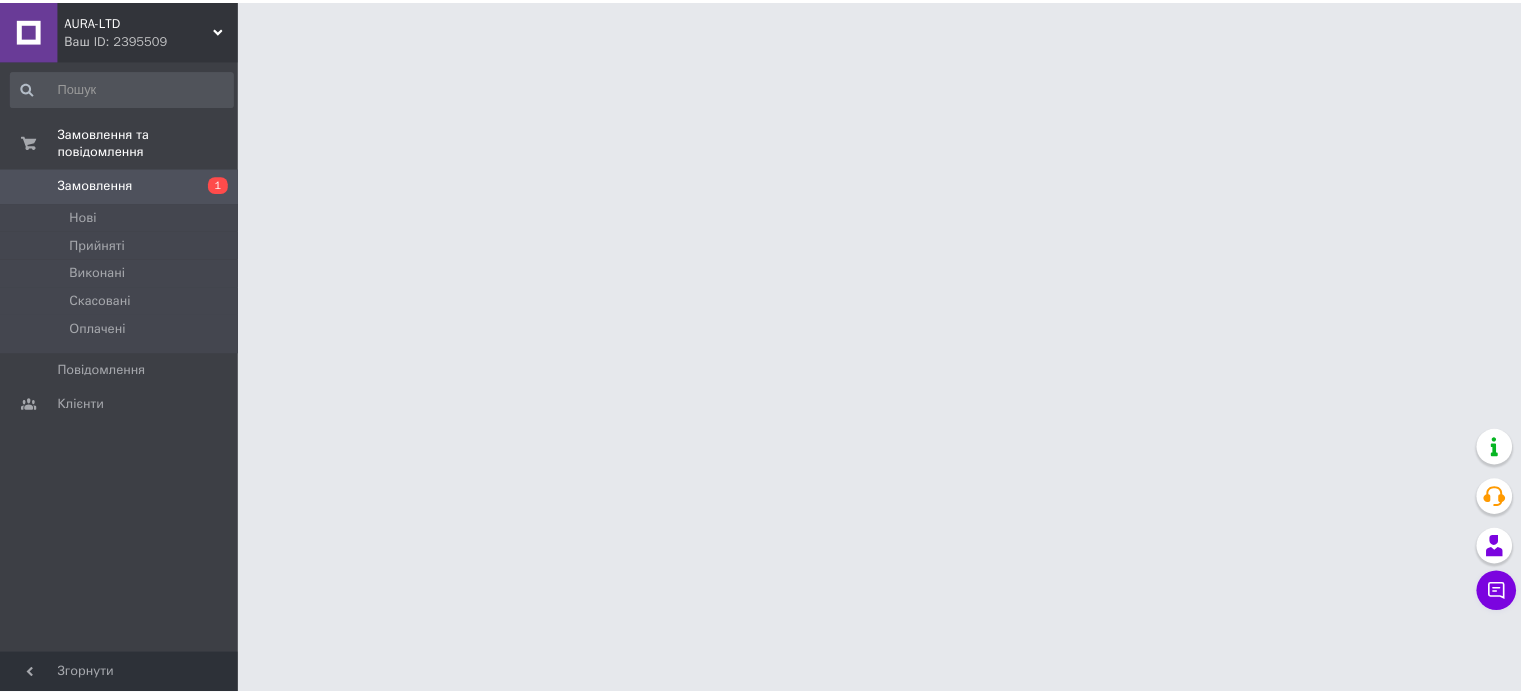 scroll, scrollTop: 0, scrollLeft: 0, axis: both 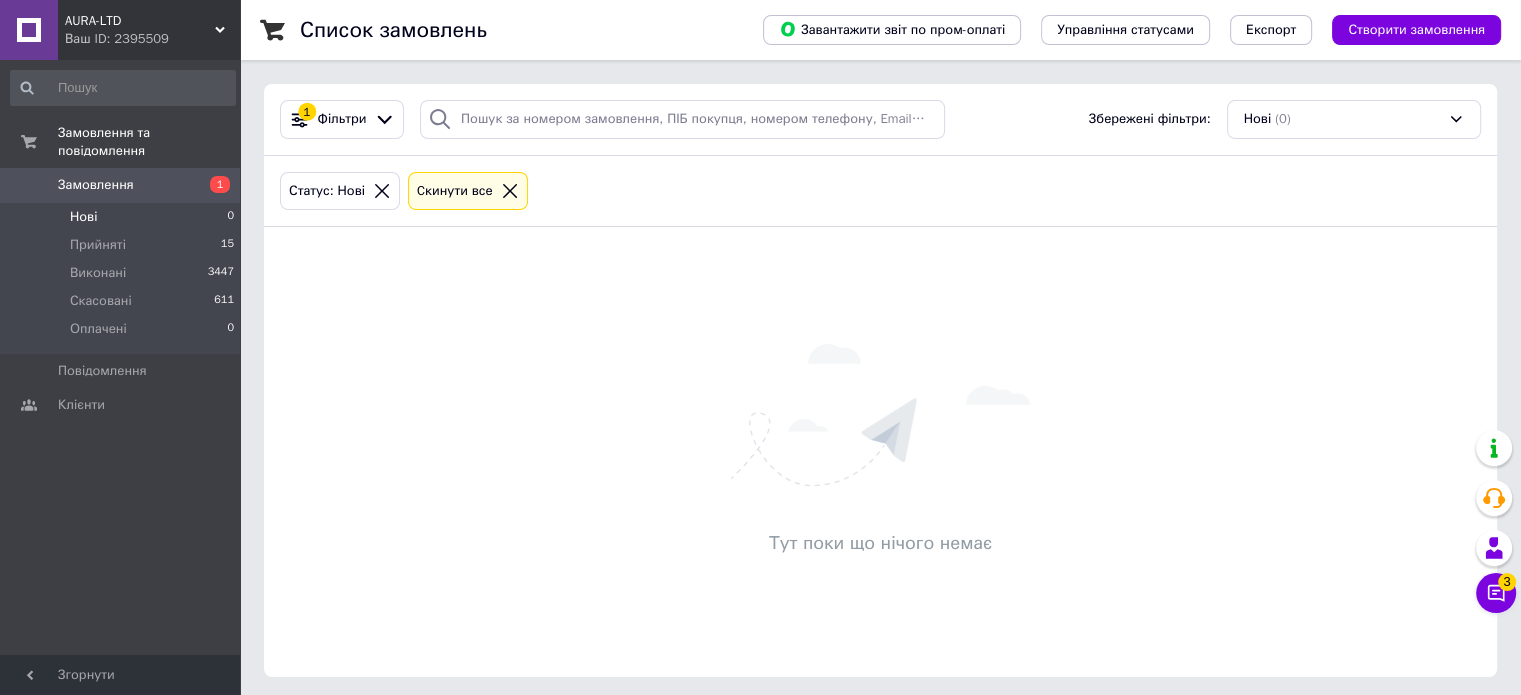click on "Нові 0" at bounding box center (123, 217) 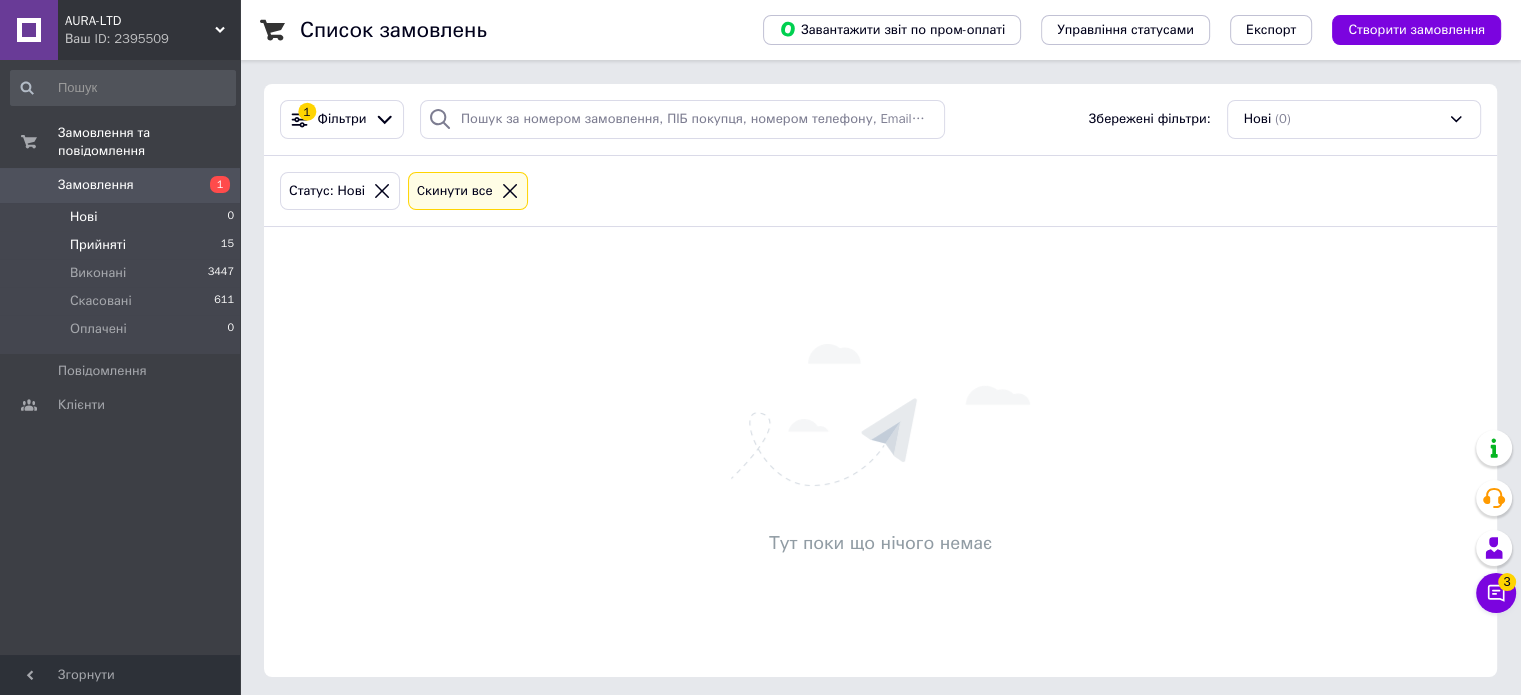 click on "Прийняті" at bounding box center [98, 245] 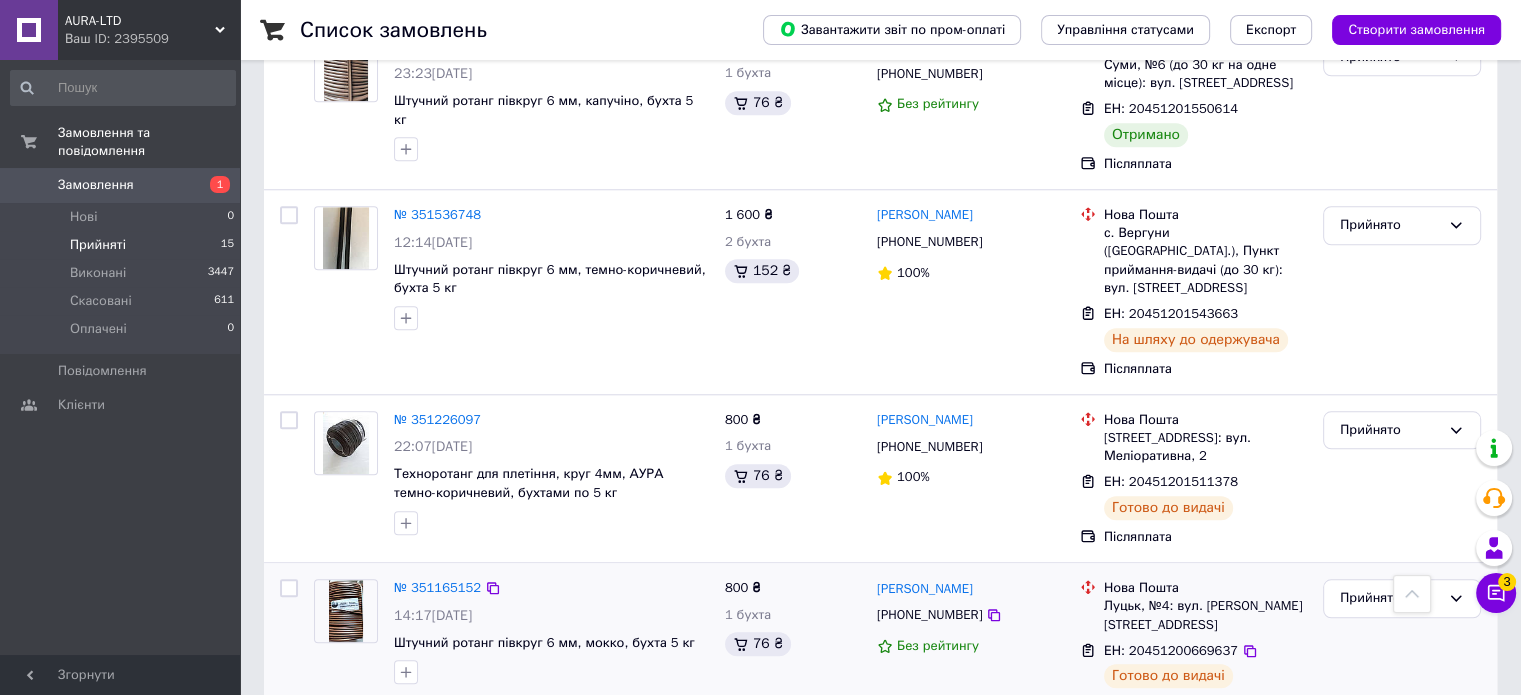 scroll, scrollTop: 1631, scrollLeft: 0, axis: vertical 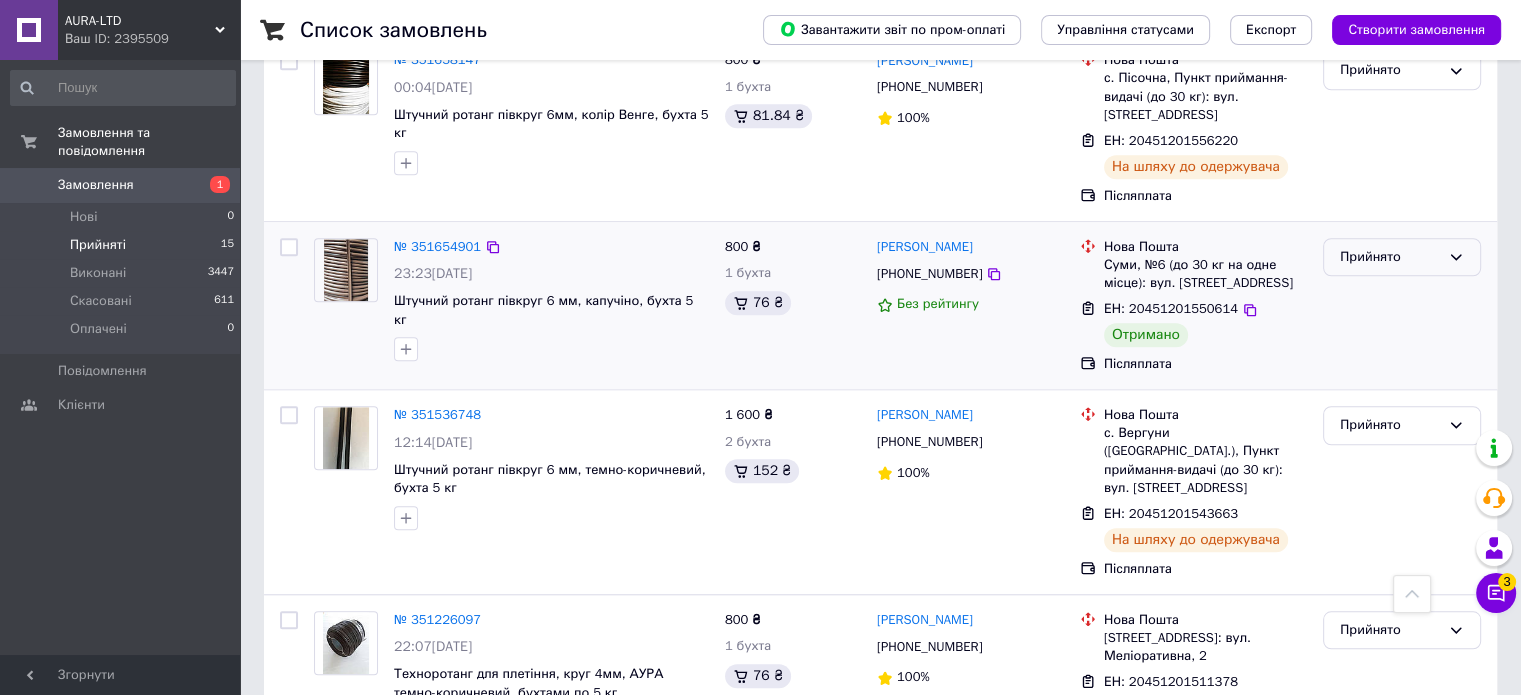 click on "Прийнято" at bounding box center (1390, 257) 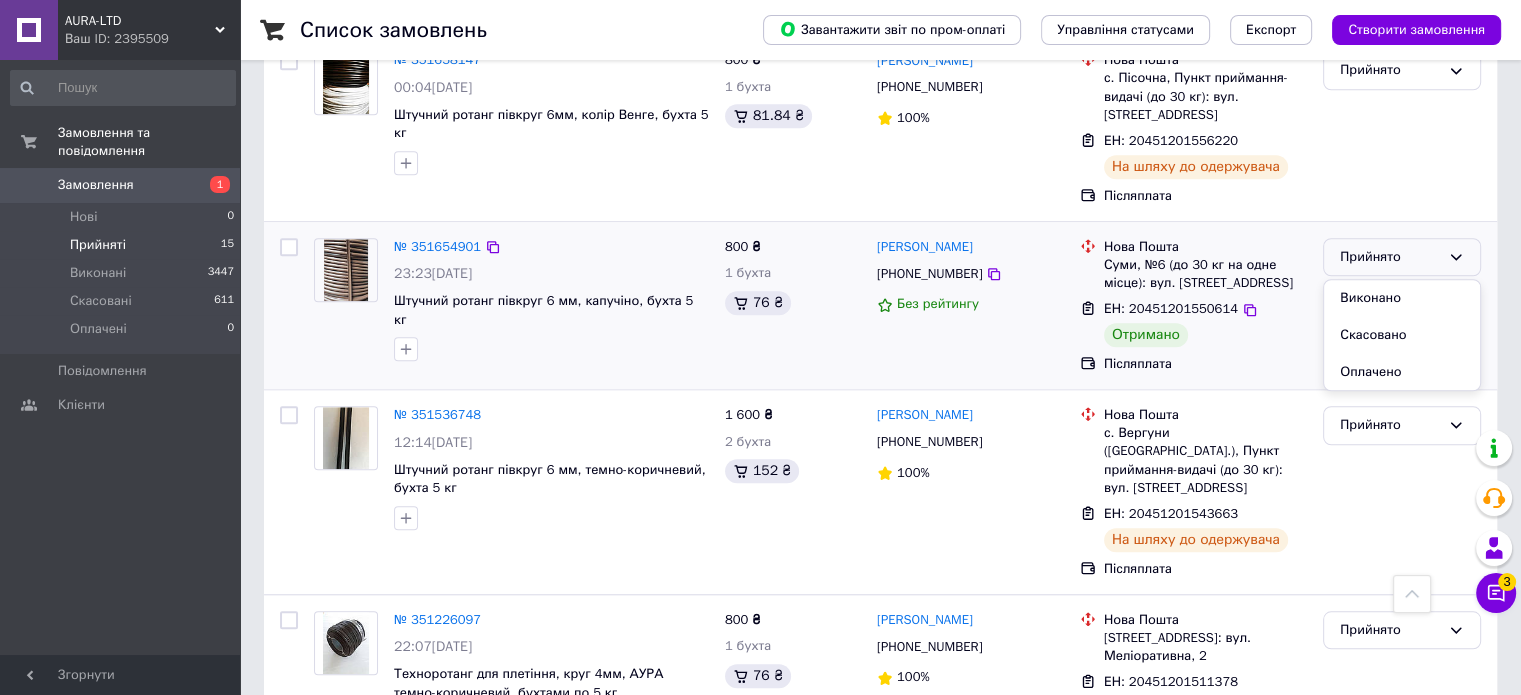 click on "Виконано" at bounding box center [1402, 298] 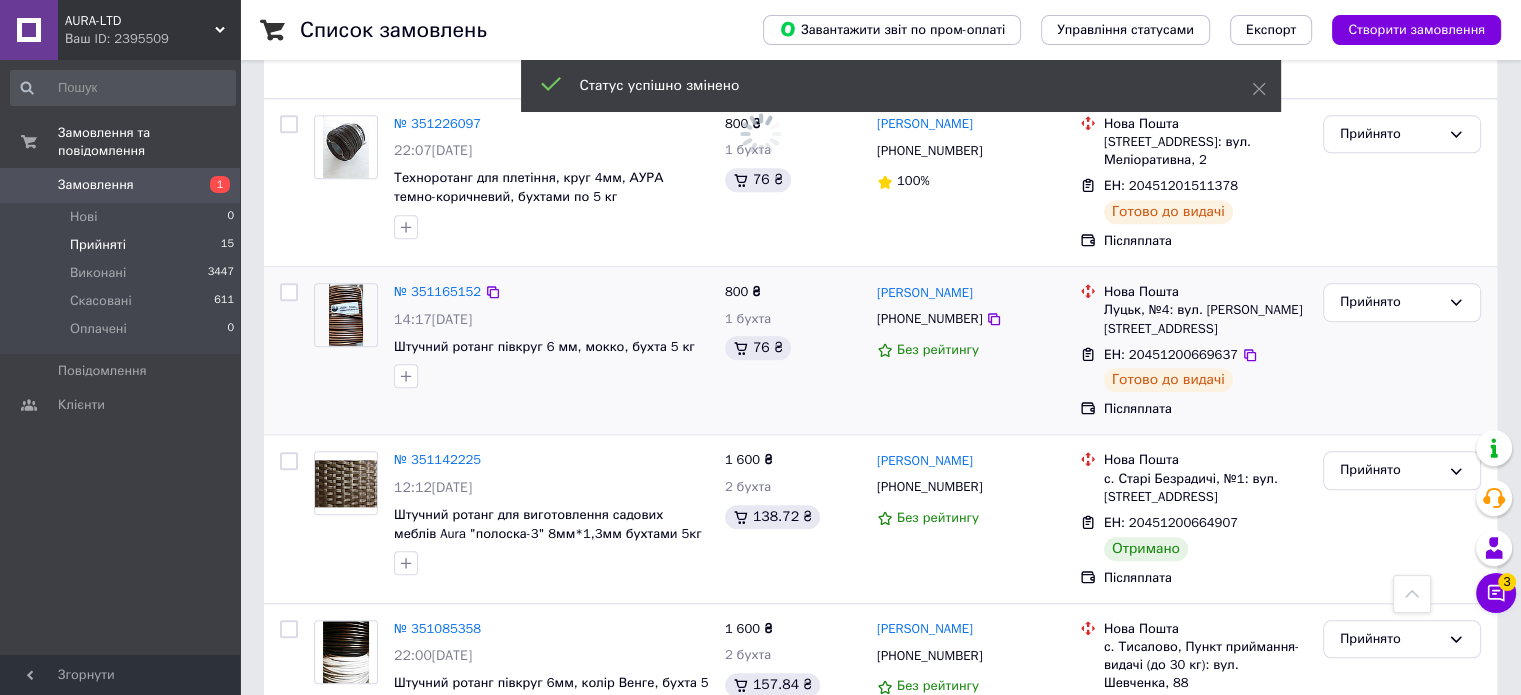 scroll, scrollTop: 2131, scrollLeft: 0, axis: vertical 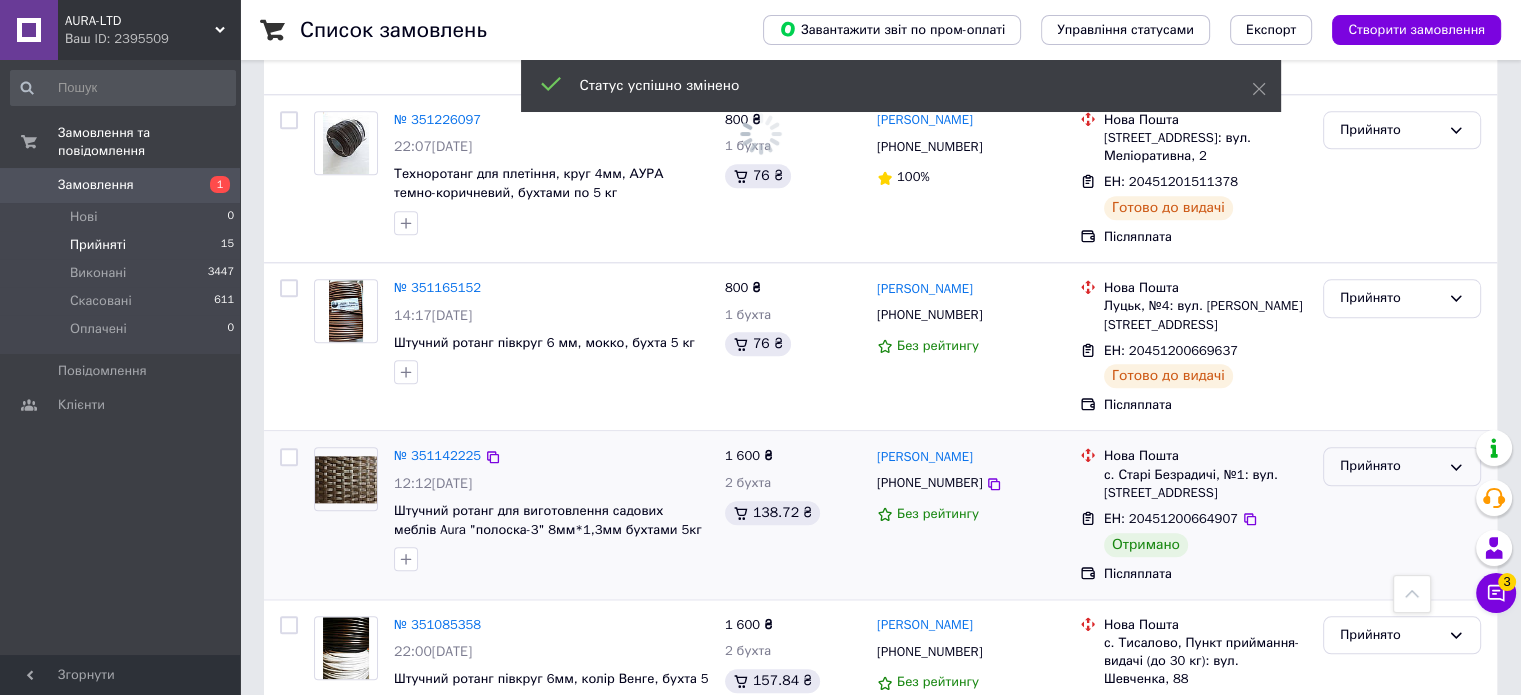 click on "Прийнято" at bounding box center [1390, 466] 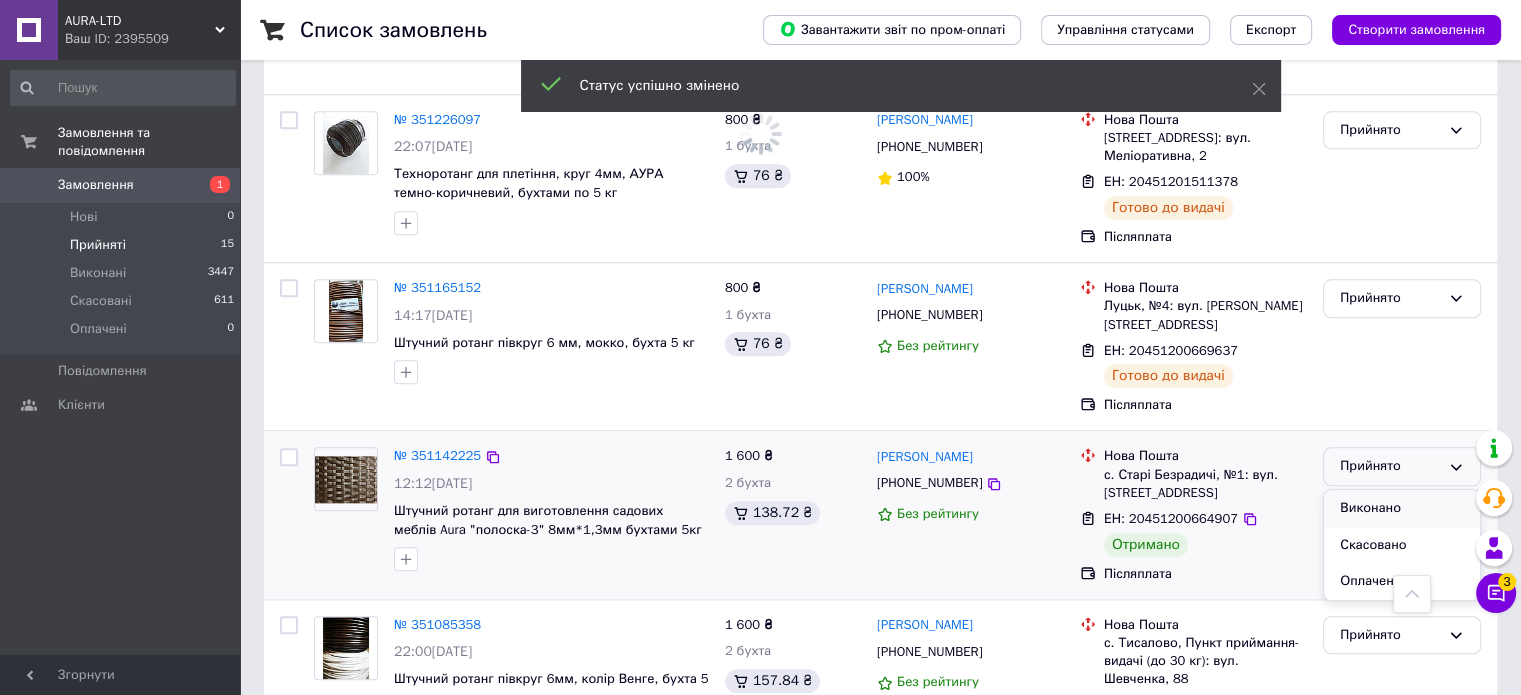 click on "Виконано" at bounding box center [1402, 508] 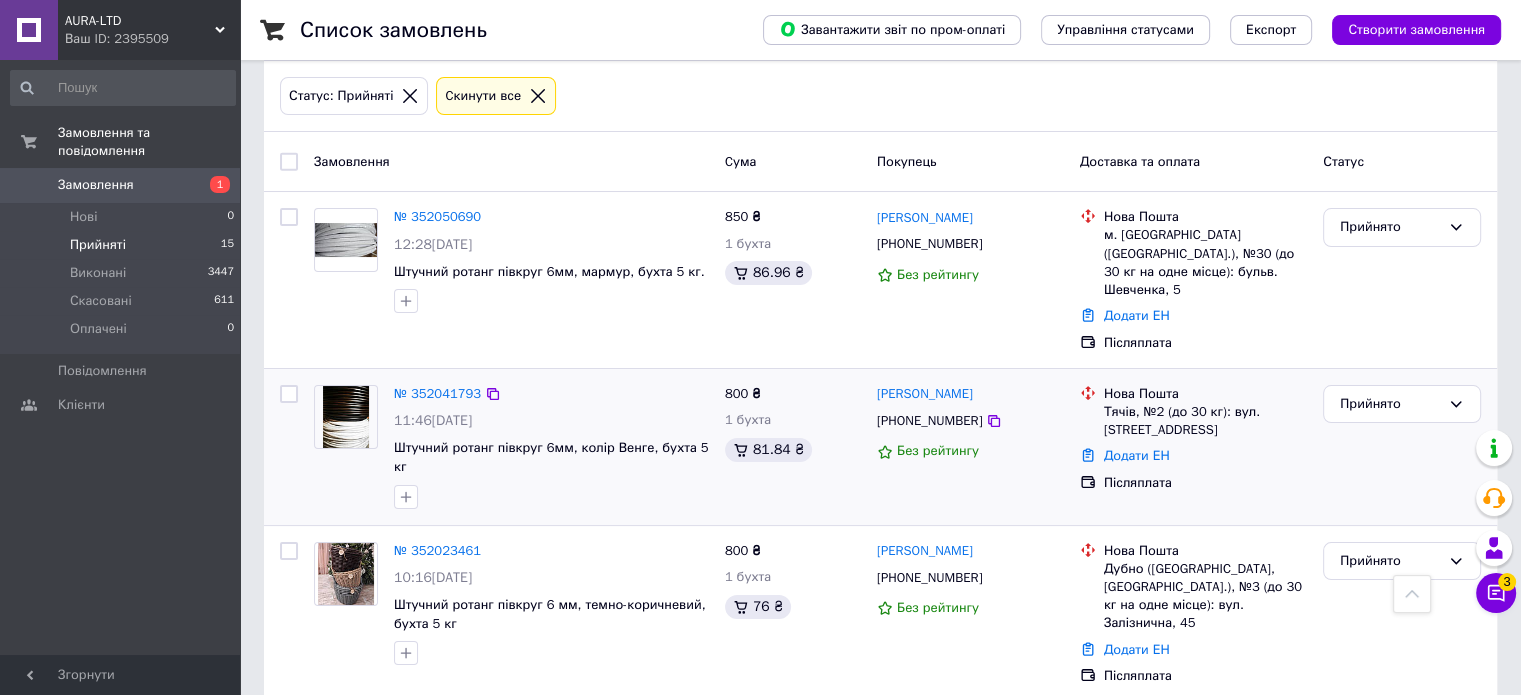 scroll, scrollTop: 0, scrollLeft: 0, axis: both 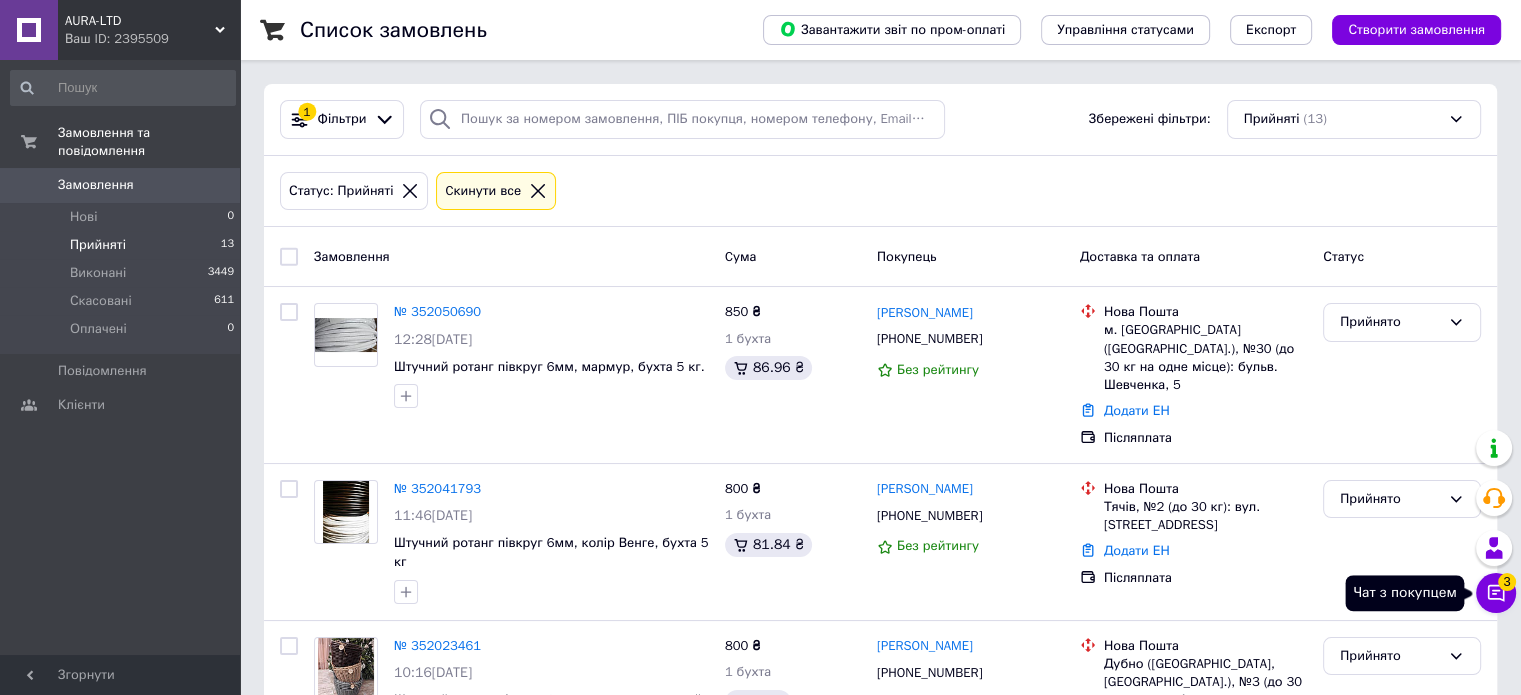 click 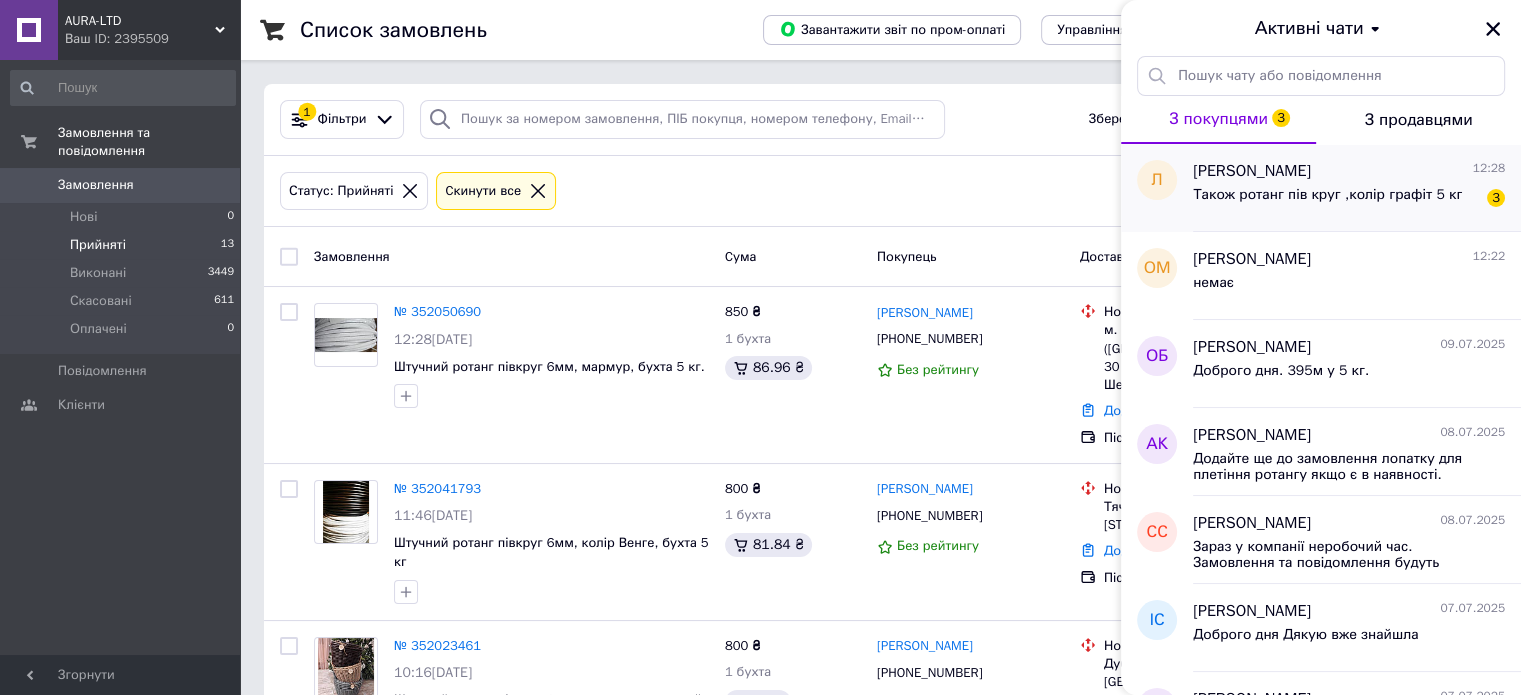 click on "Також ротанг пів круг ,колір графіт 5 кг" at bounding box center [1327, 195] 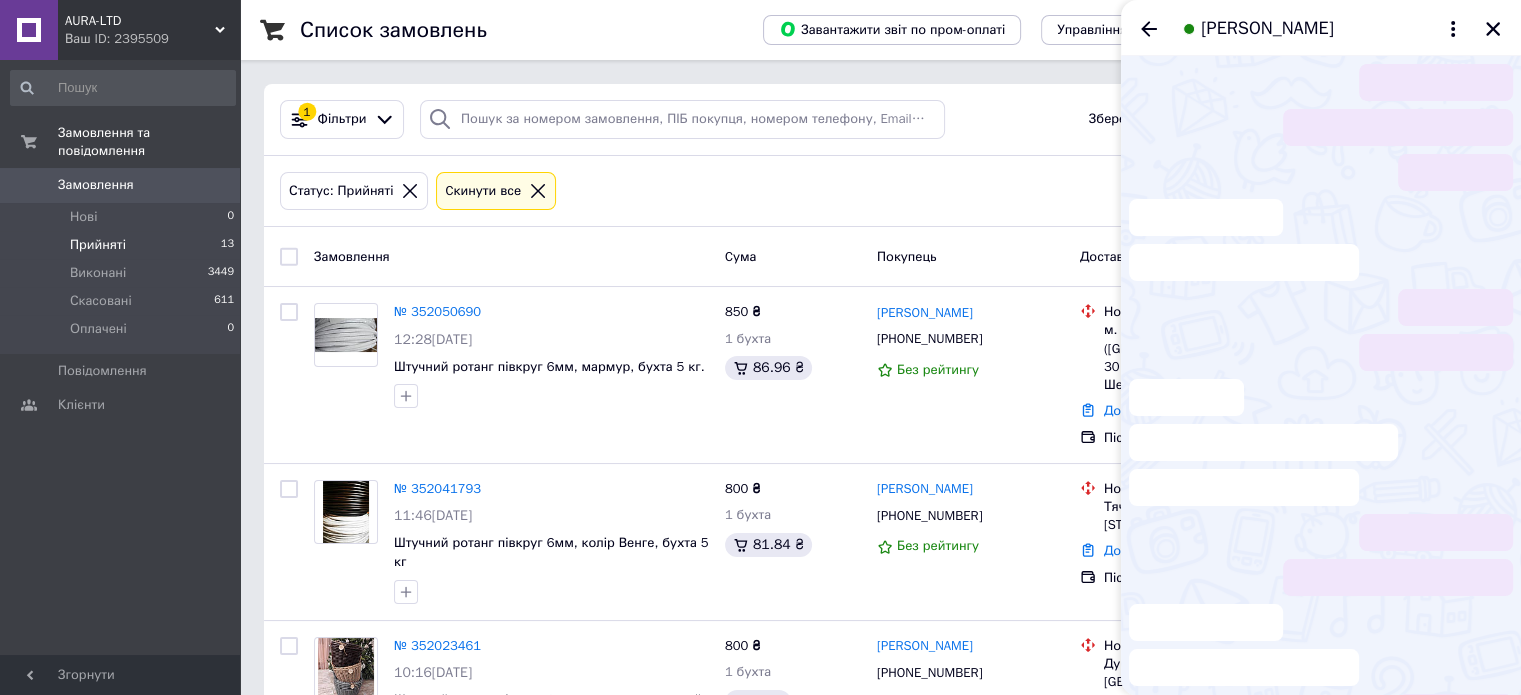 scroll, scrollTop: 1501, scrollLeft: 0, axis: vertical 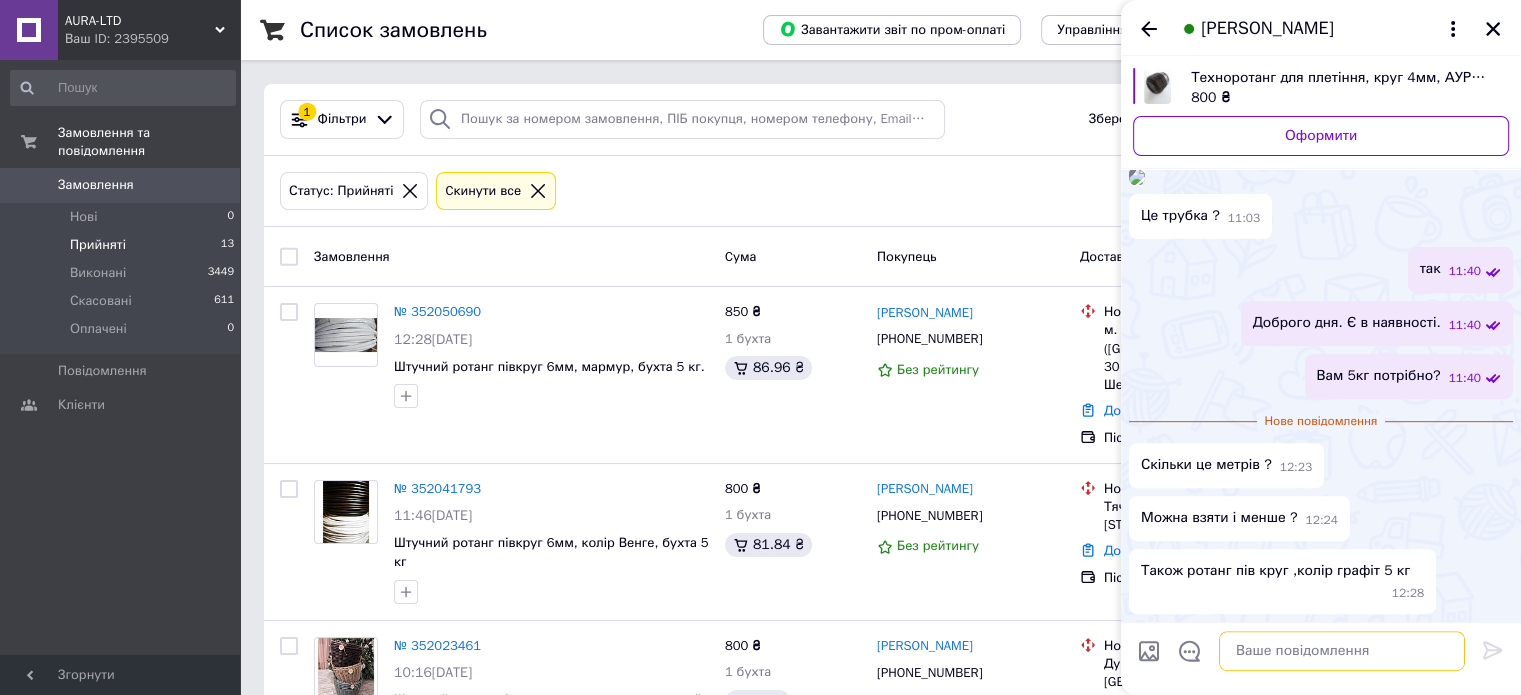 click at bounding box center (1342, 651) 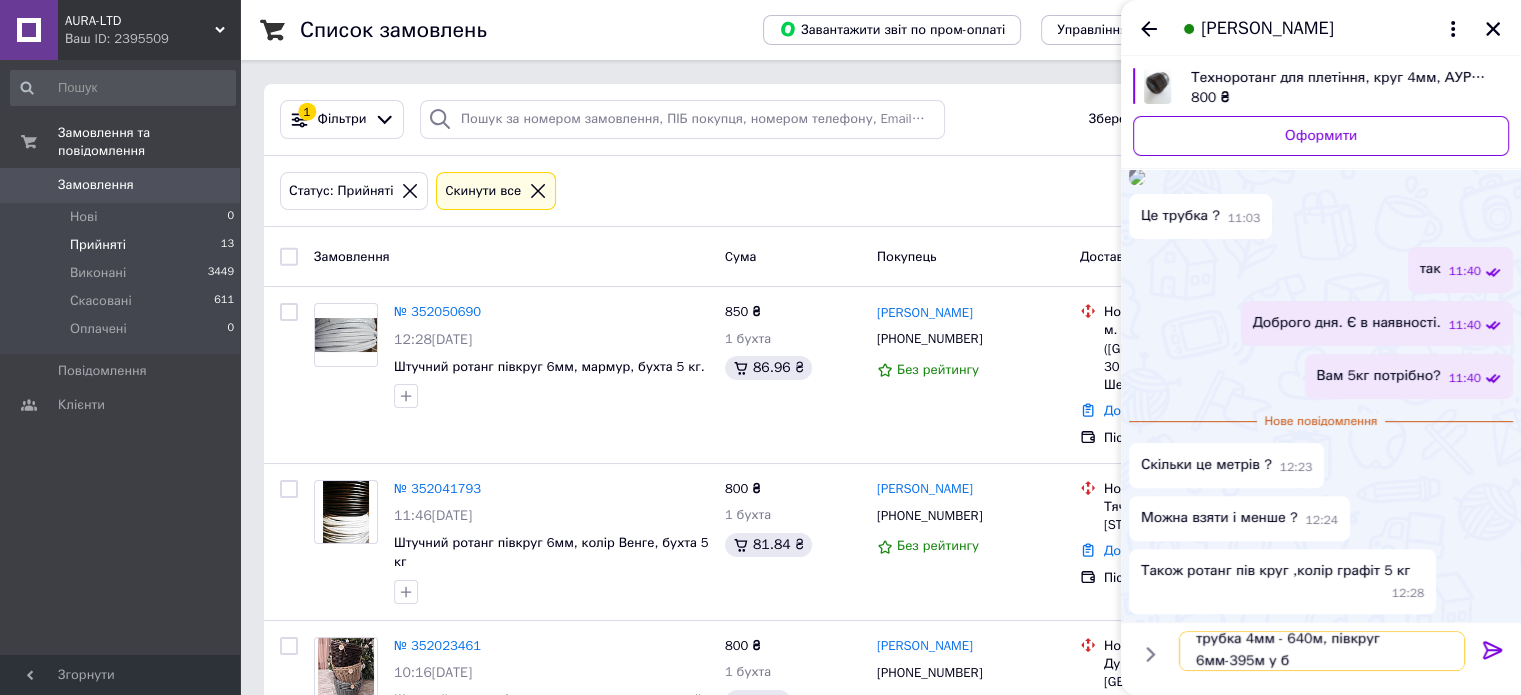 scroll, scrollTop: 1, scrollLeft: 0, axis: vertical 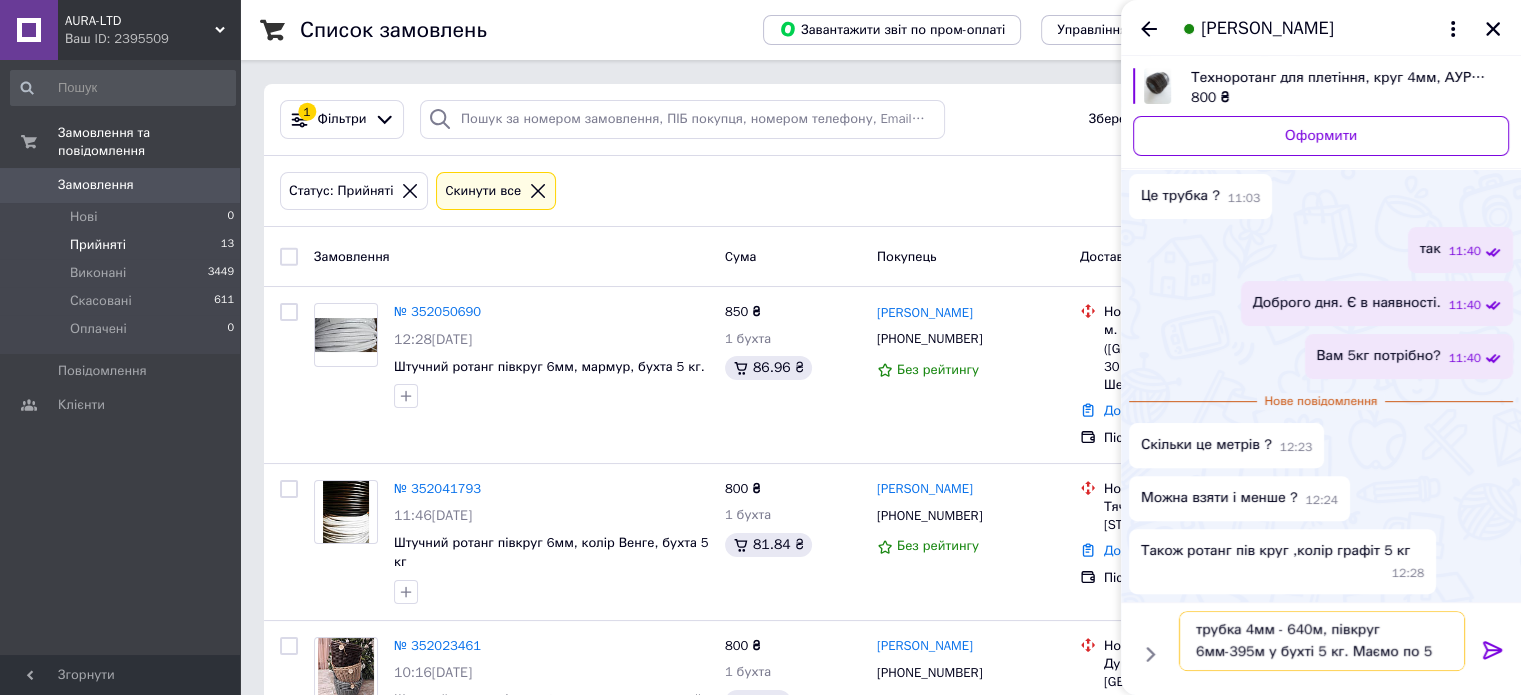type on "трубка 4мм - 640м, півкруг 6мм-395м у бухті 5 кг. Маємо по 5 кг" 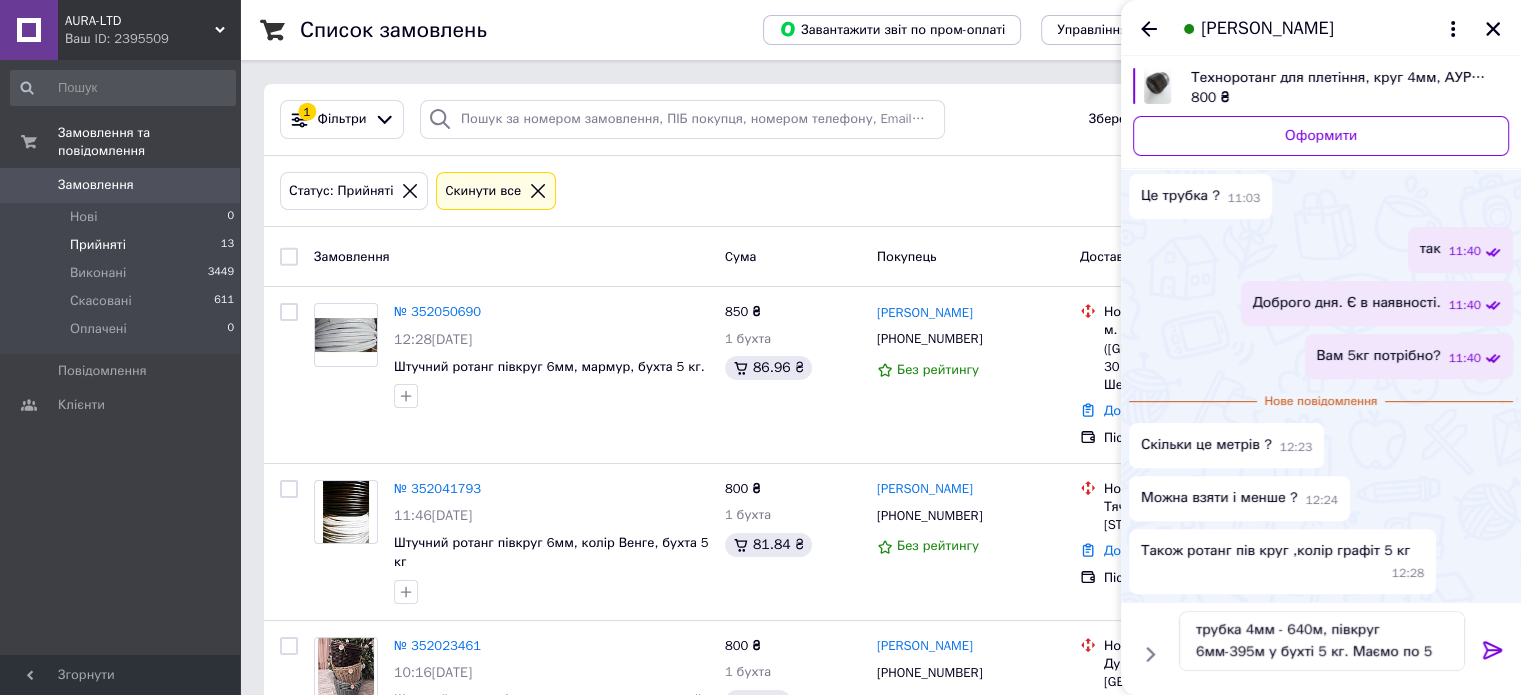 click 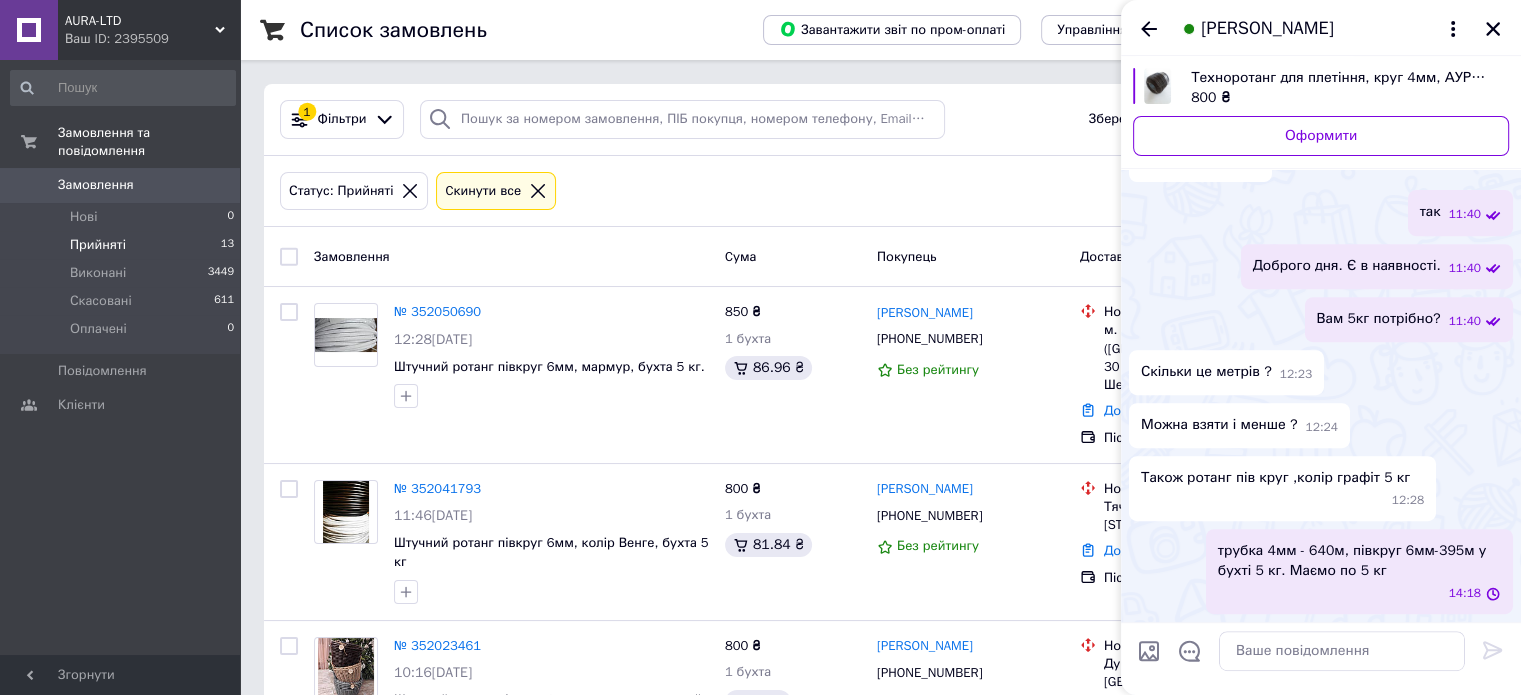 scroll, scrollTop: 0, scrollLeft: 0, axis: both 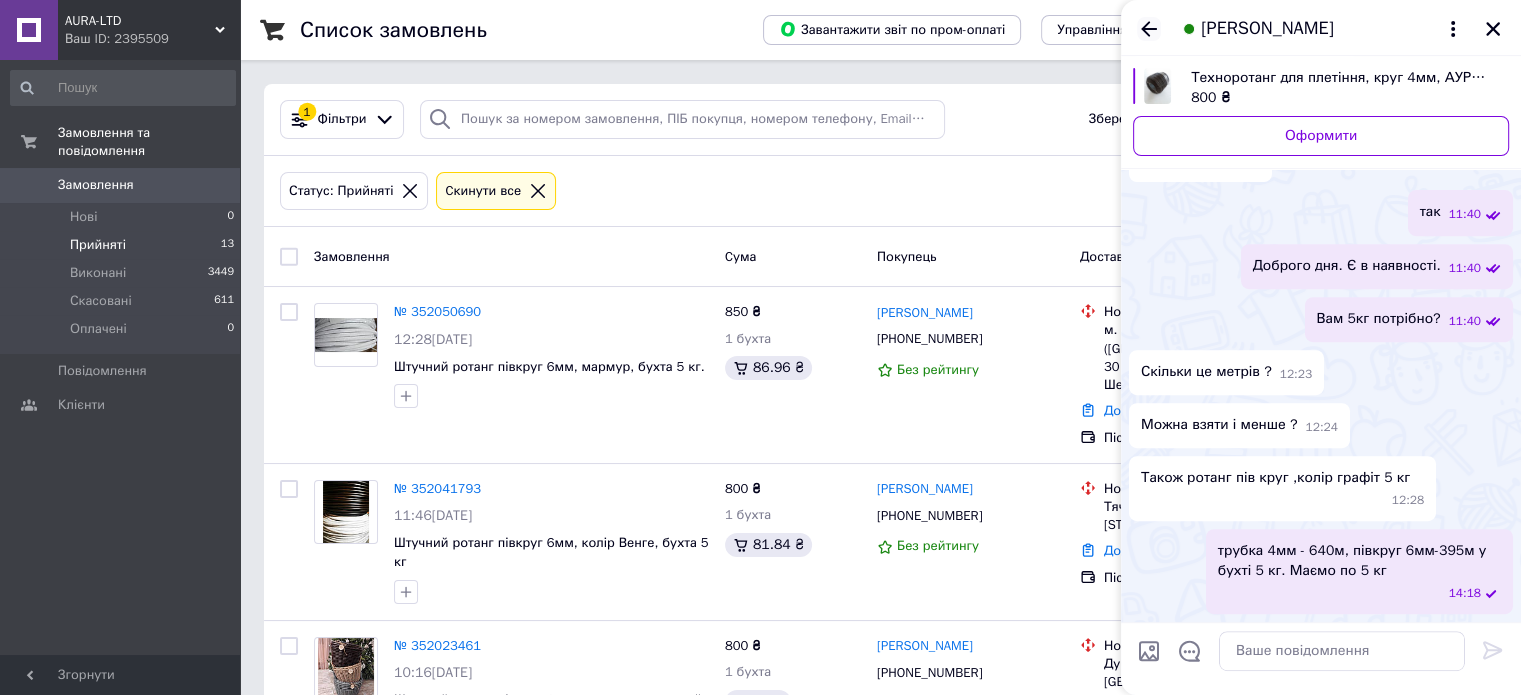 click 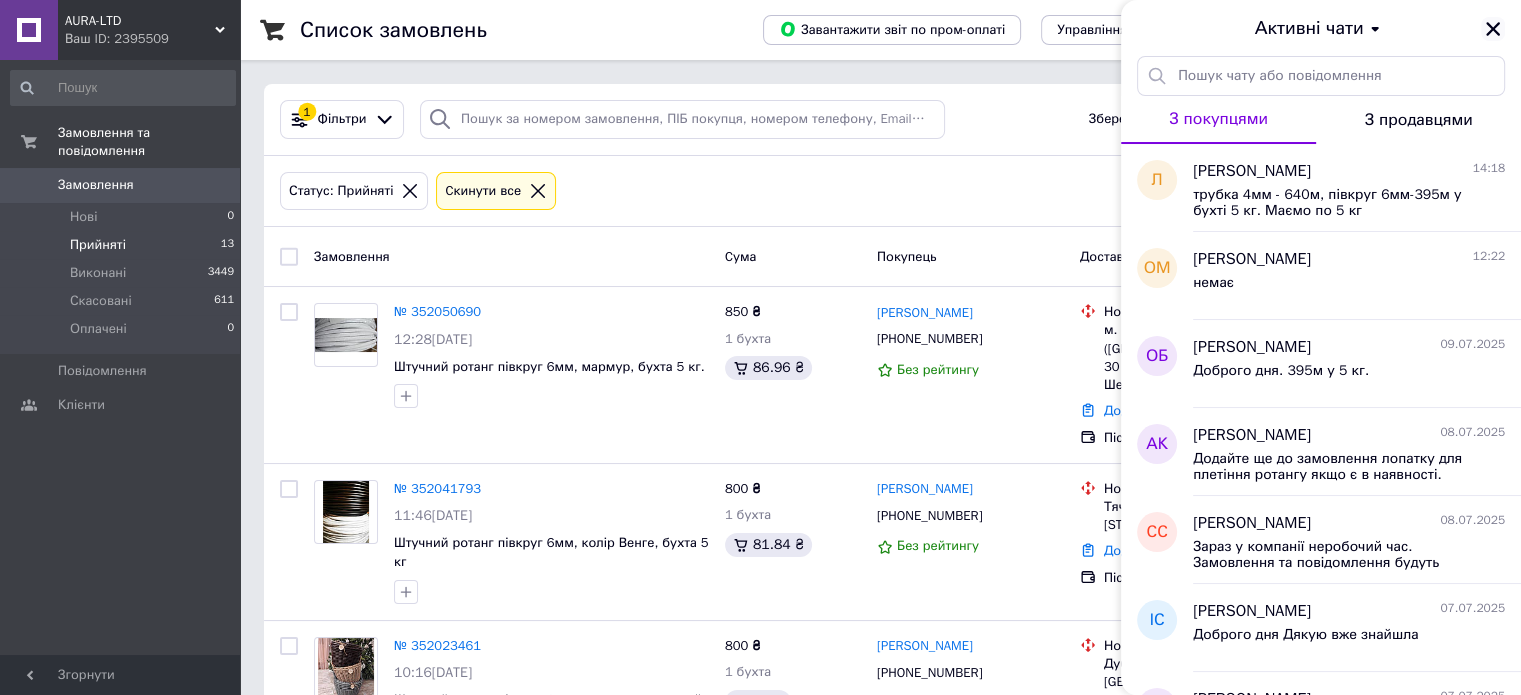 click 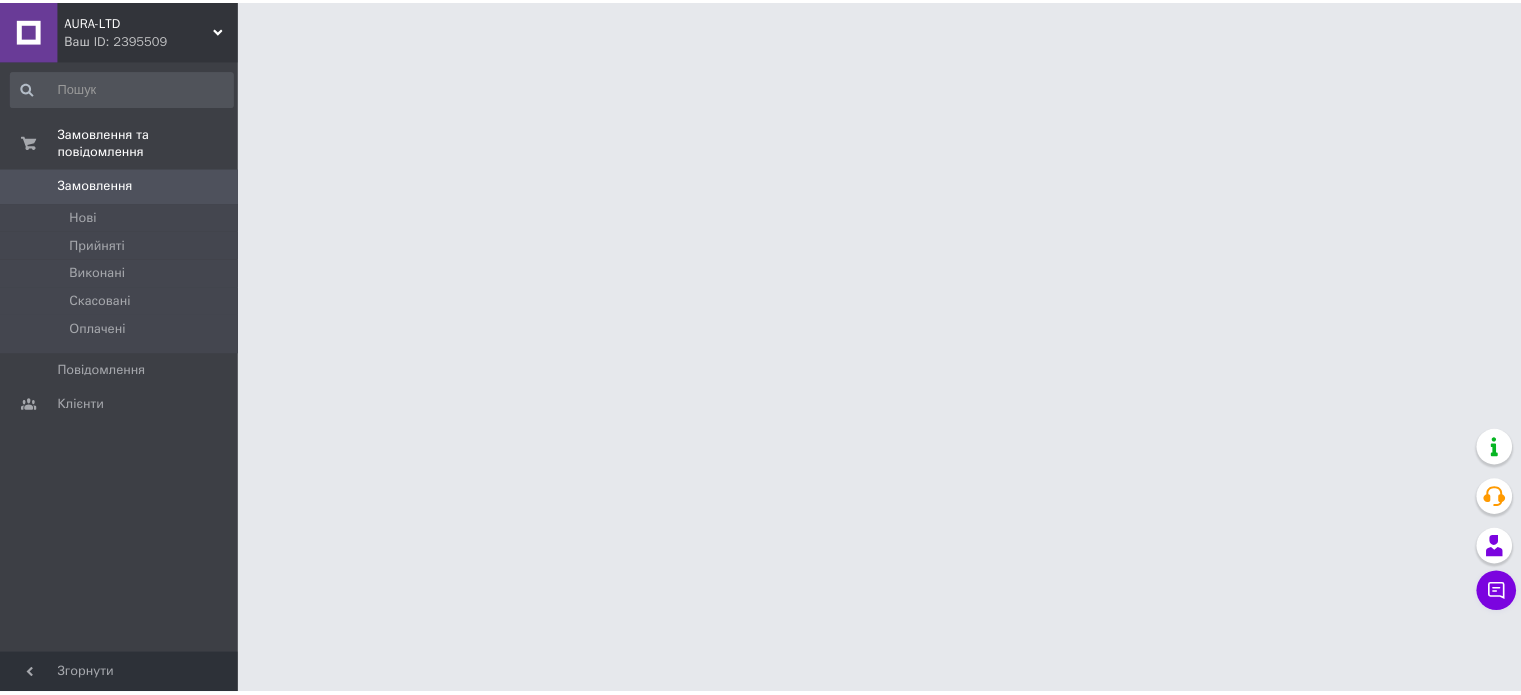 scroll, scrollTop: 0, scrollLeft: 0, axis: both 